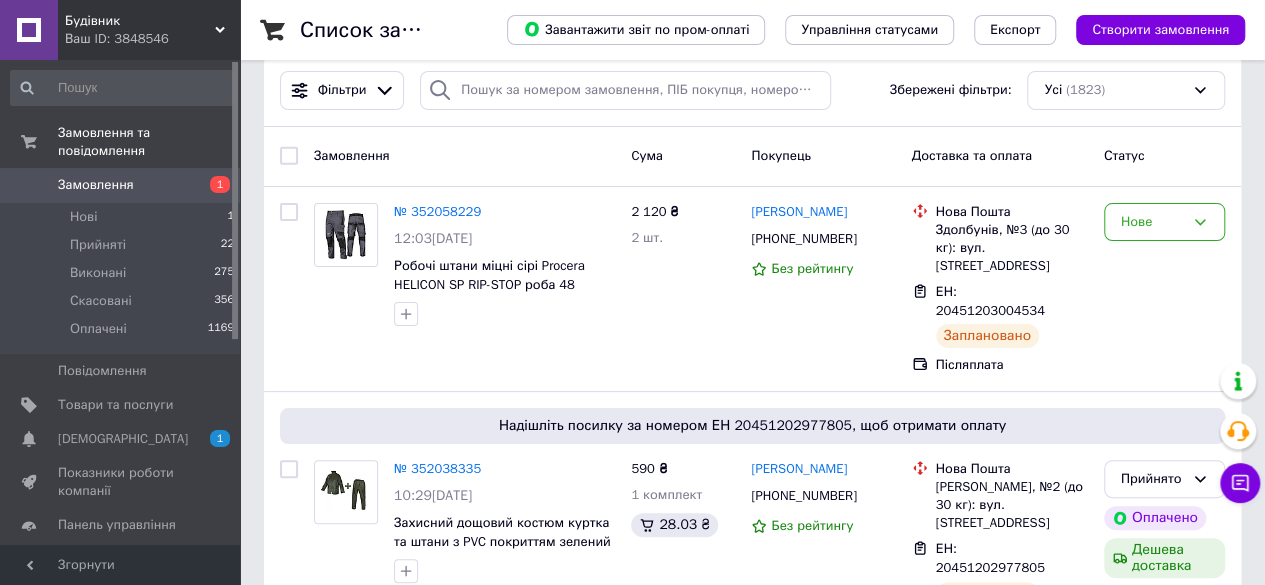 scroll, scrollTop: 0, scrollLeft: 0, axis: both 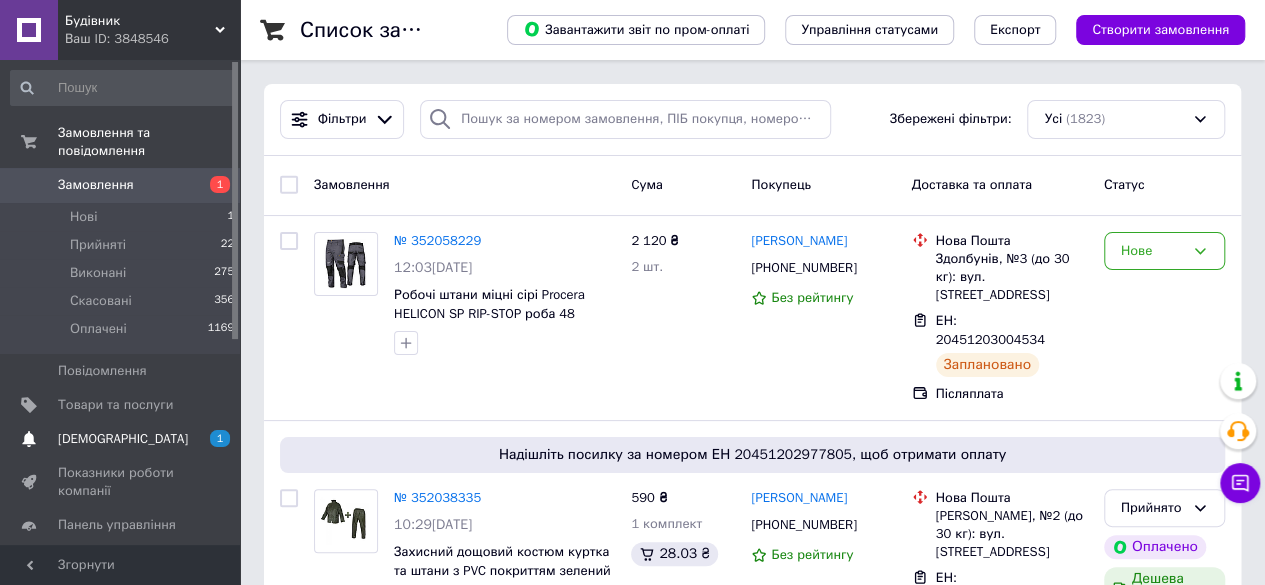 click on "[DEMOGRAPHIC_DATA]" at bounding box center [123, 439] 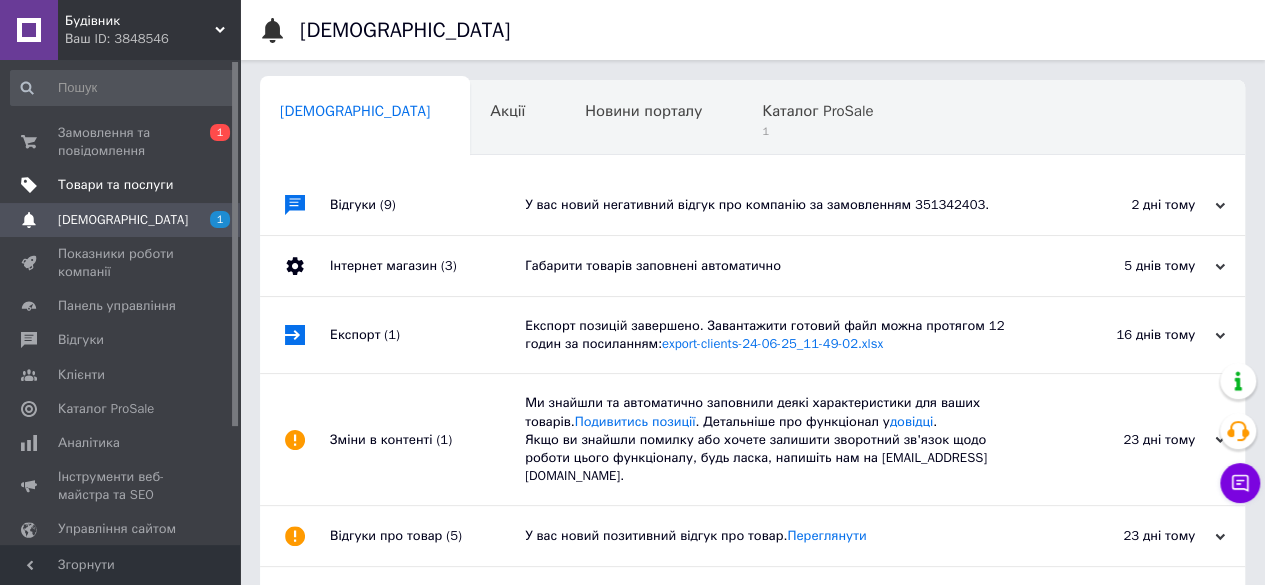 click on "Товари та послуги" at bounding box center (115, 185) 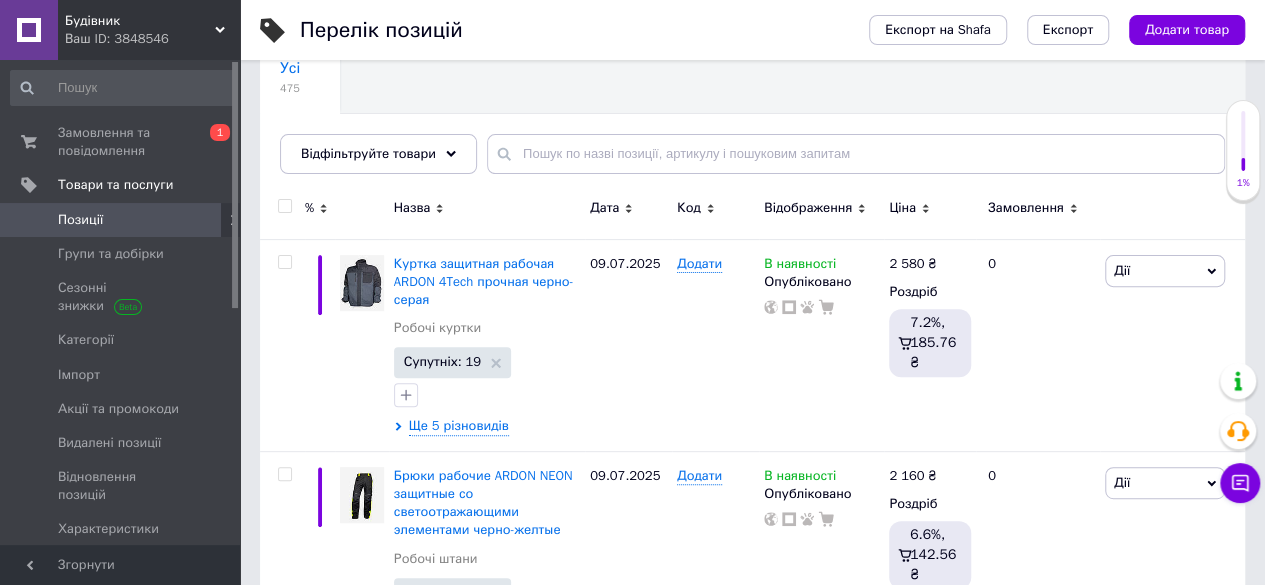 scroll, scrollTop: 200, scrollLeft: 0, axis: vertical 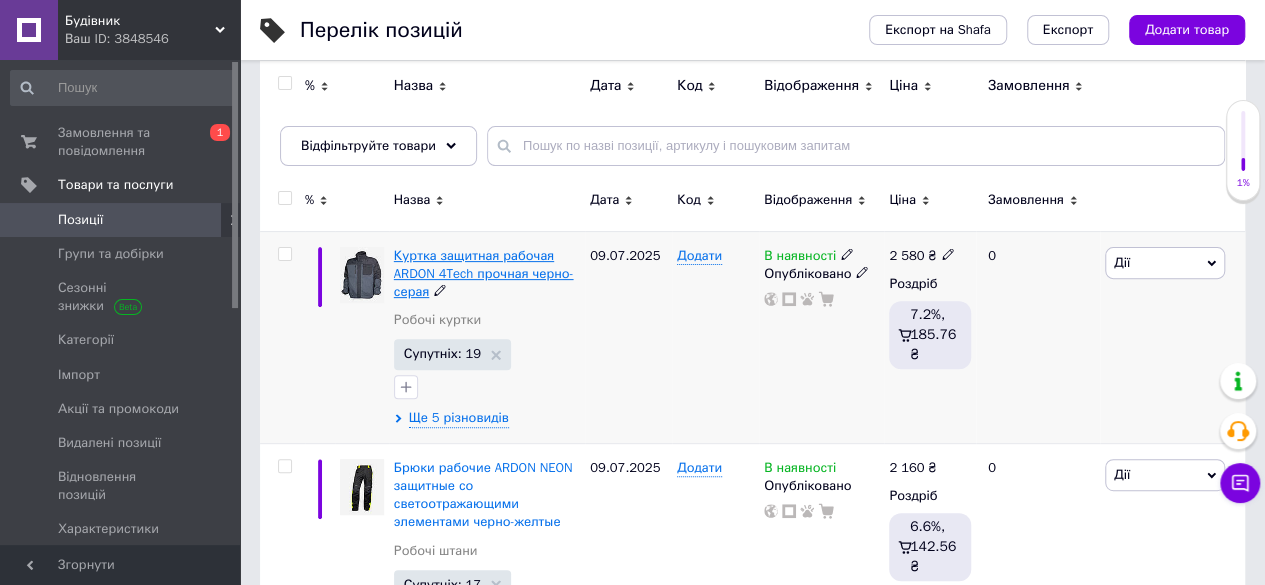 click on "Куртка защитная рабочая ARDON 4Tech прочная черно-серая" at bounding box center (484, 273) 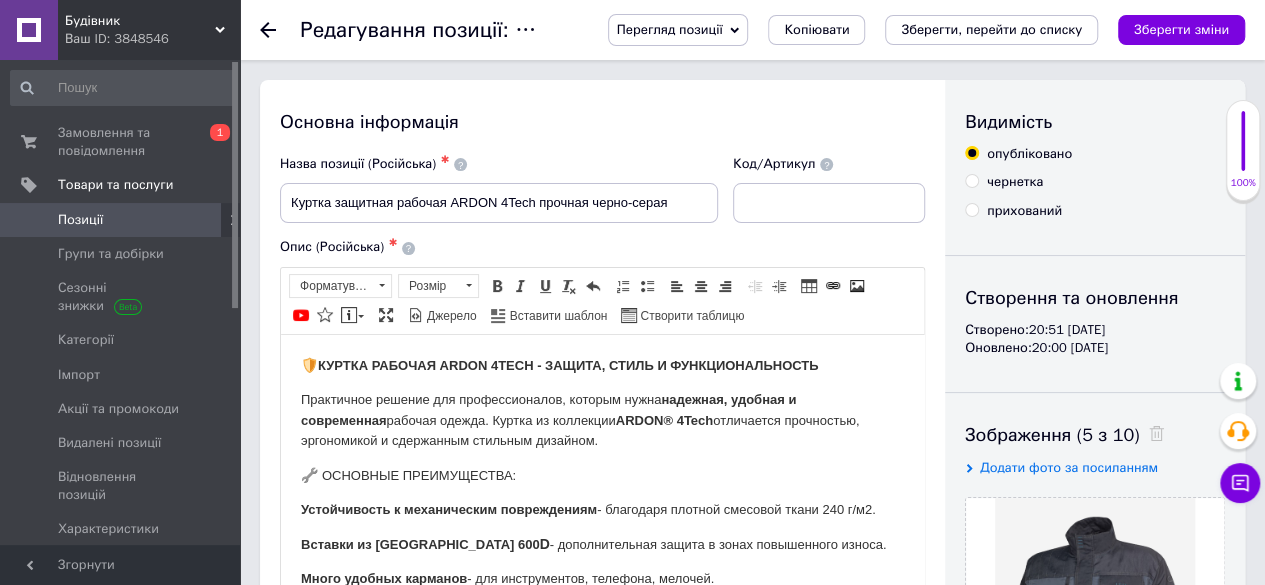 scroll, scrollTop: 0, scrollLeft: 0, axis: both 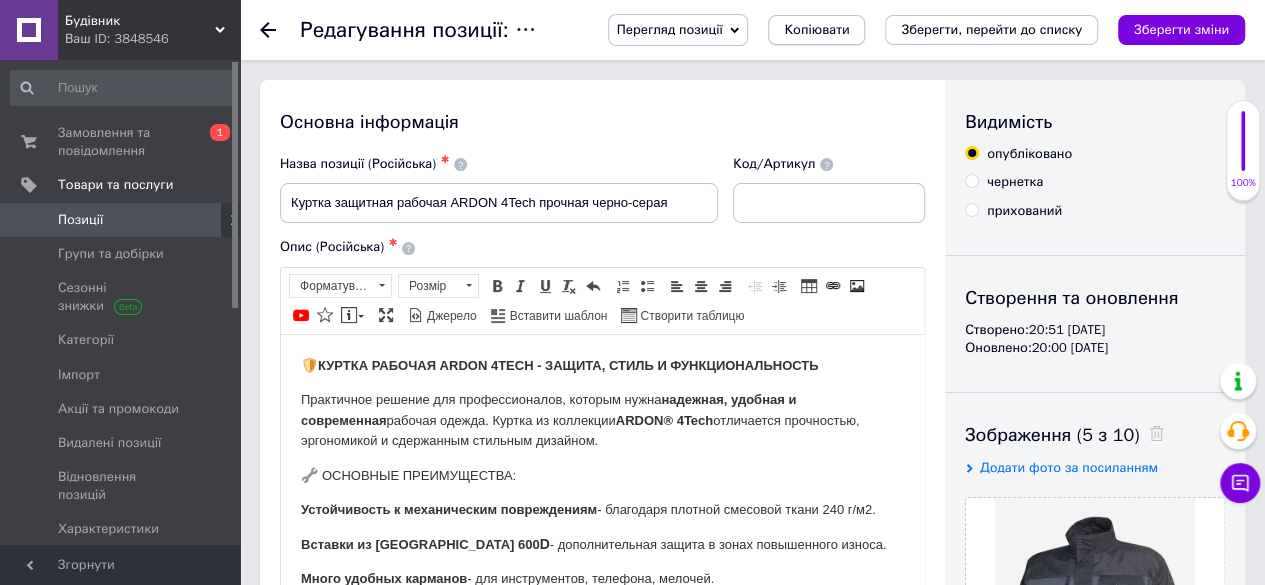 click on "Копіювати" at bounding box center (816, 30) 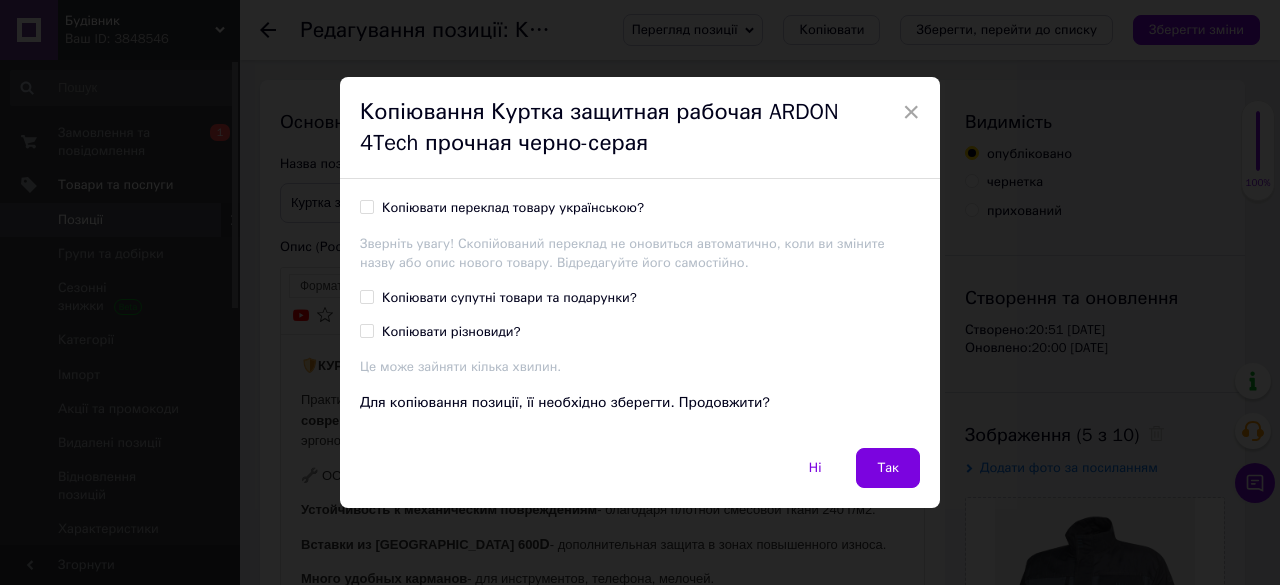 click on "Копіювати переклад товару українською?" at bounding box center (366, 206) 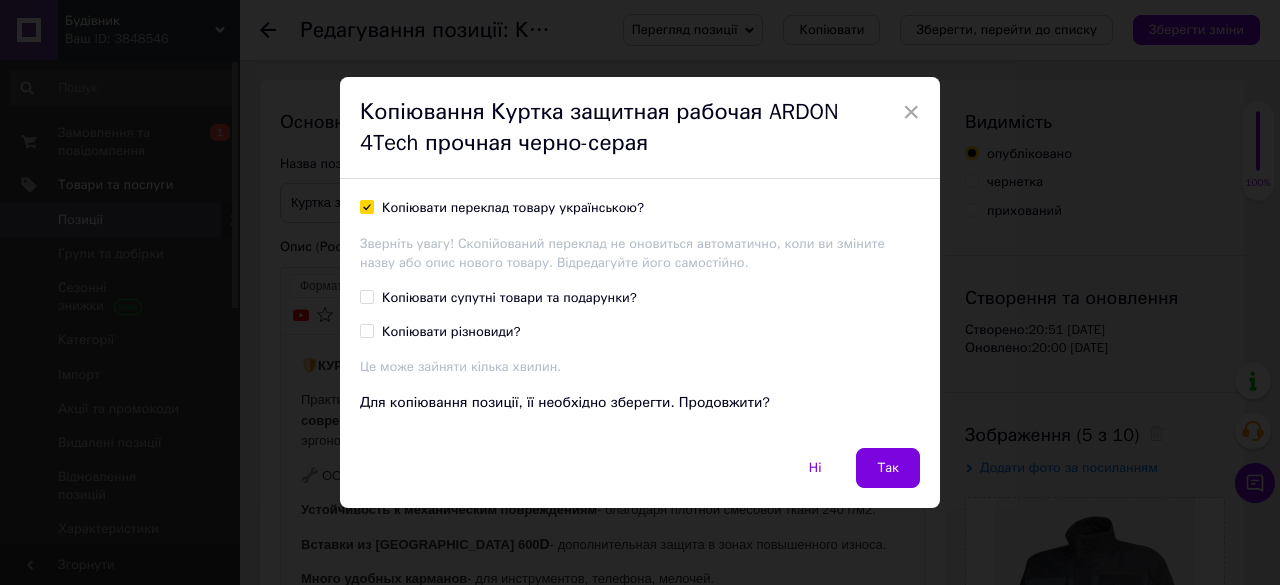 checkbox on "true" 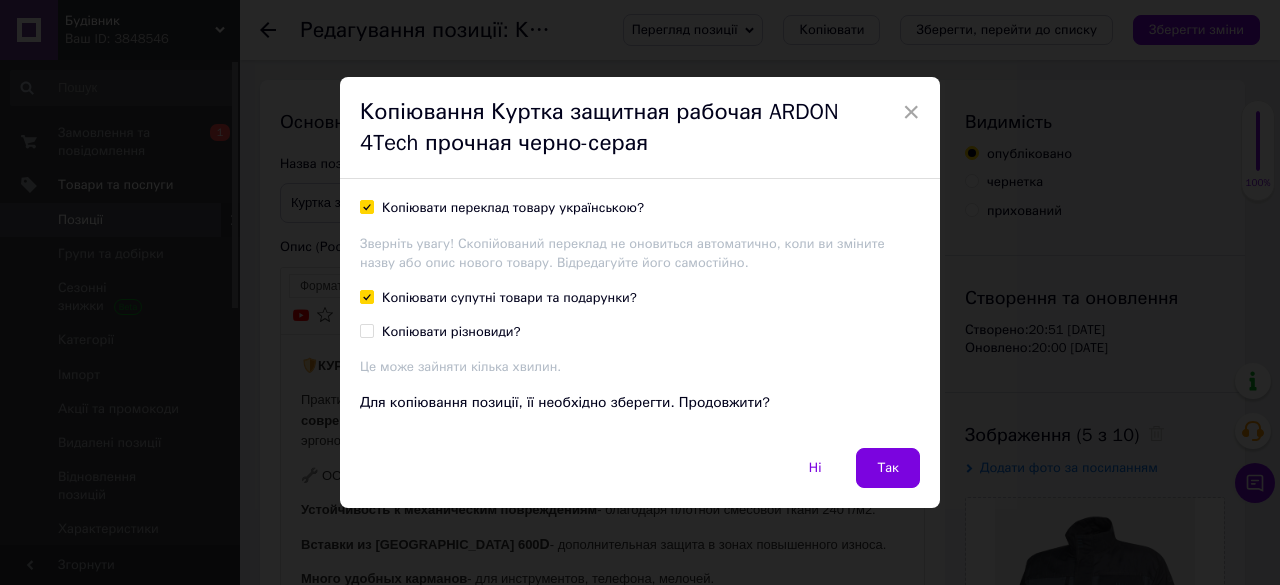 checkbox on "true" 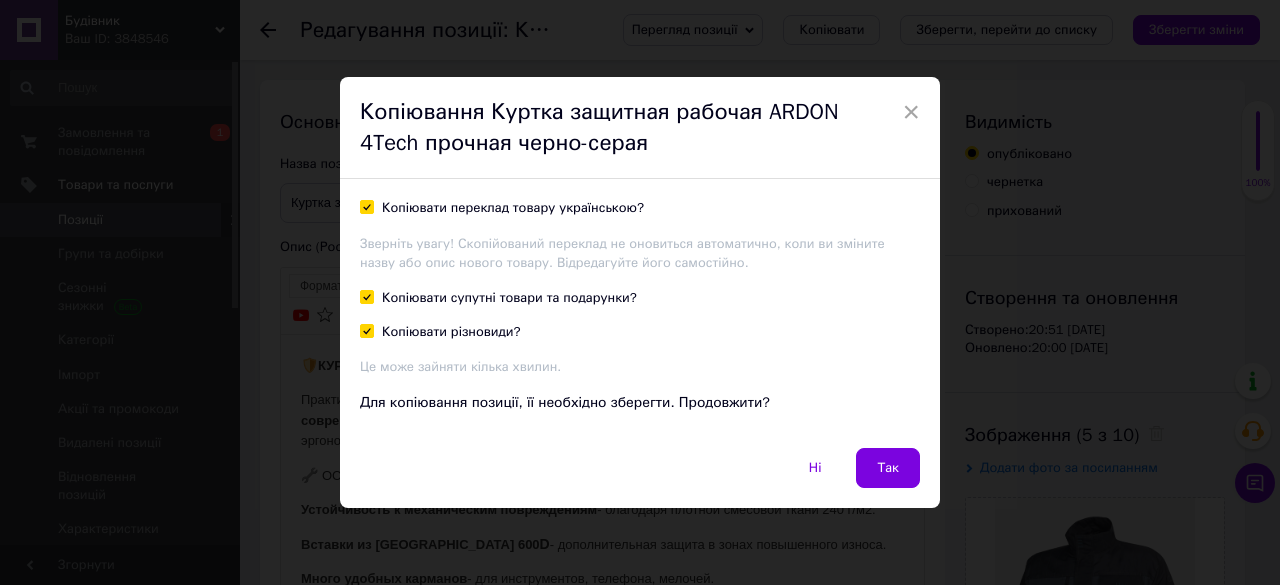 checkbox on "true" 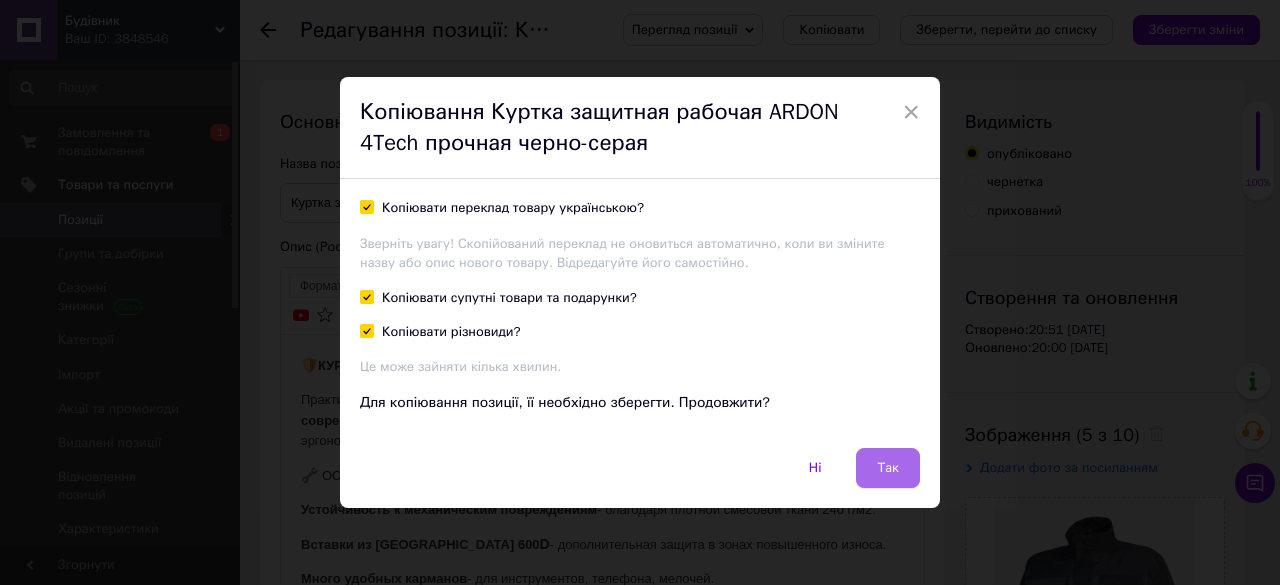 click on "Так" at bounding box center [888, 468] 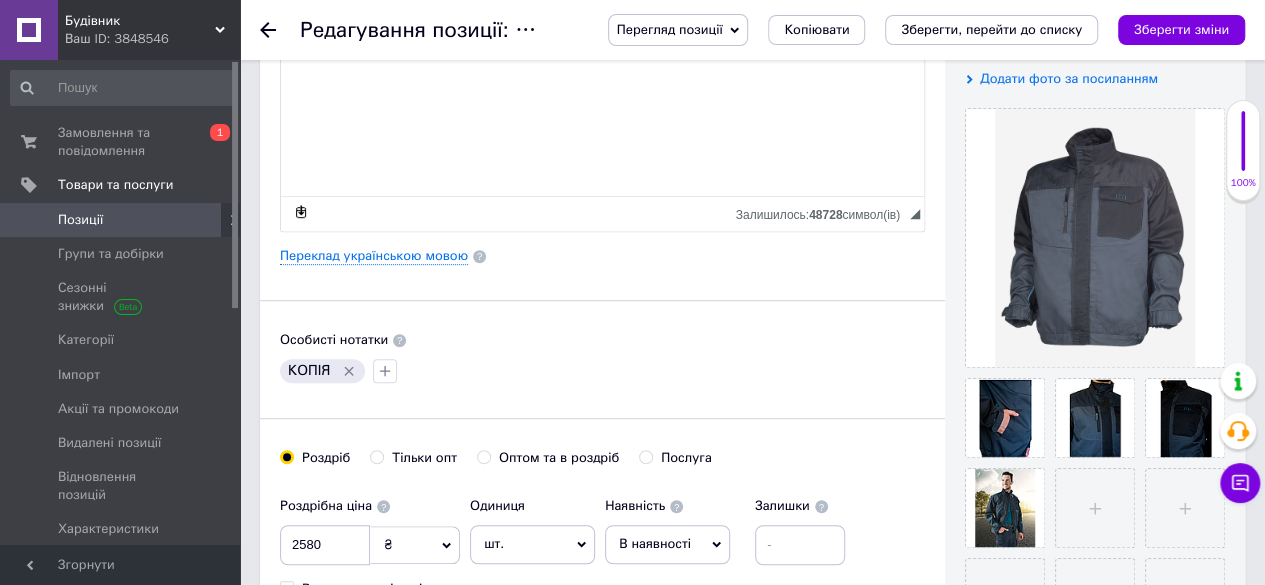 scroll, scrollTop: 400, scrollLeft: 0, axis: vertical 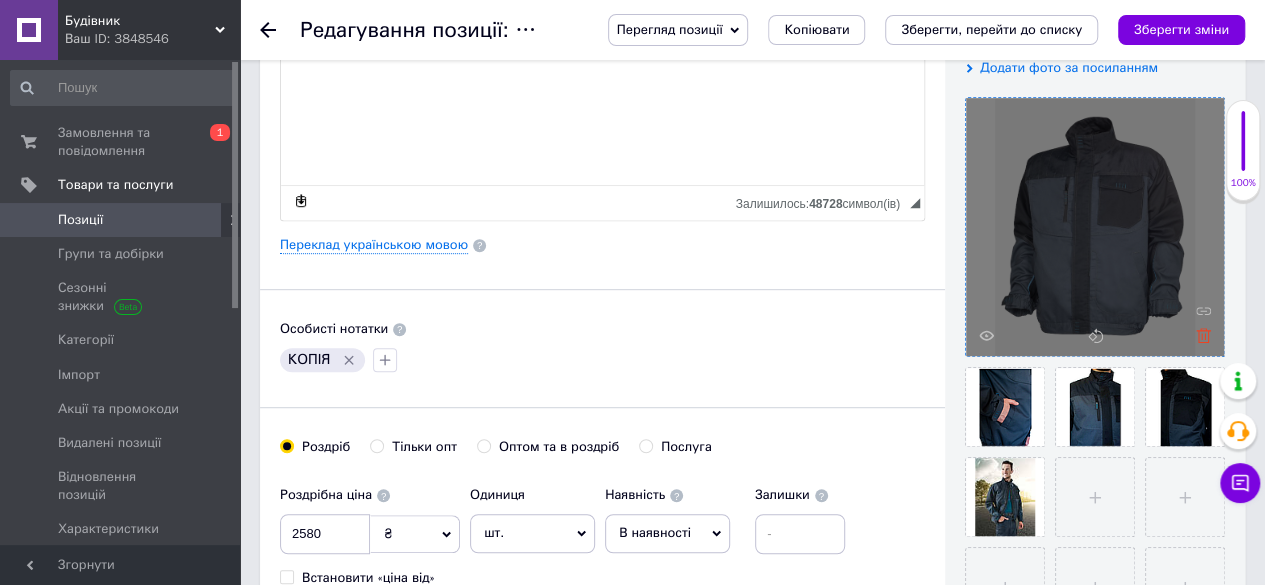 click 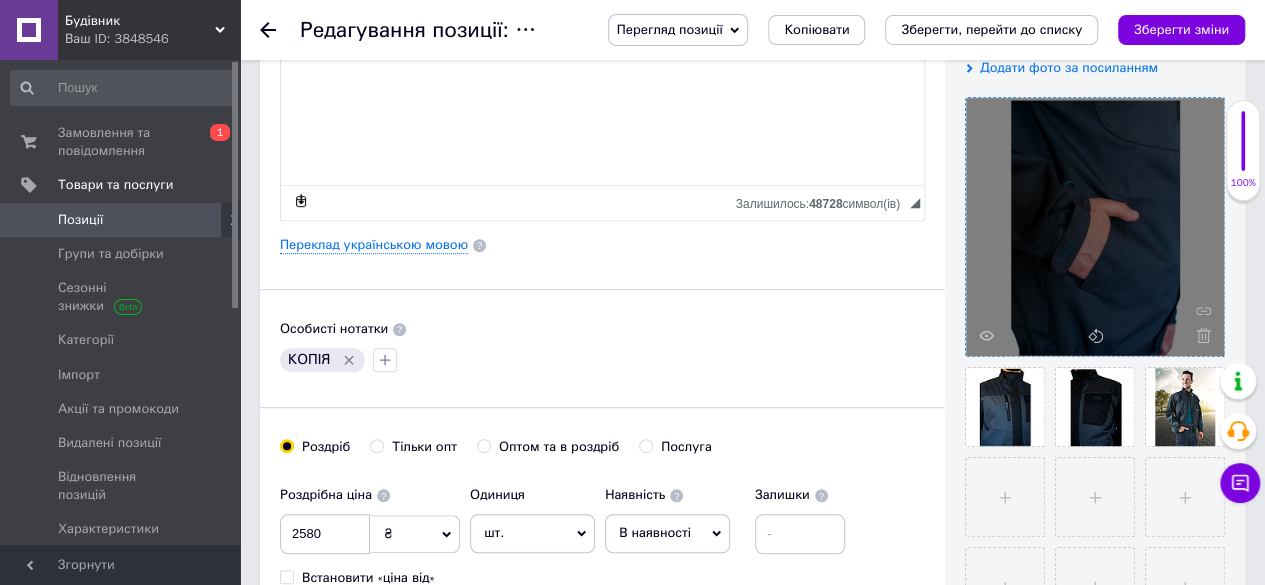 click 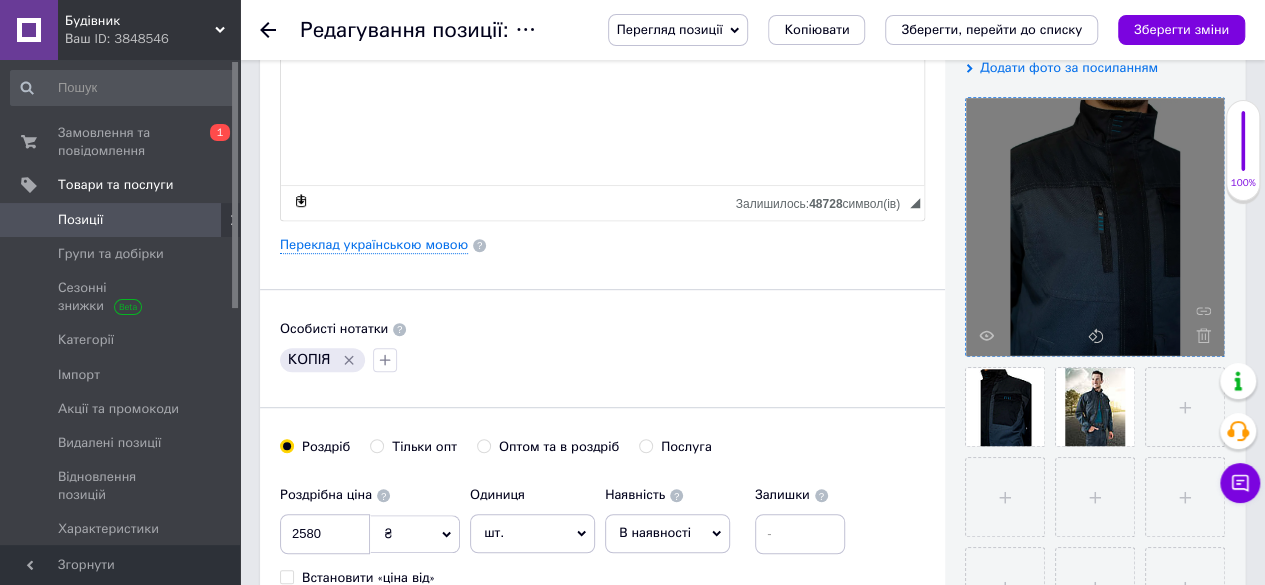 click 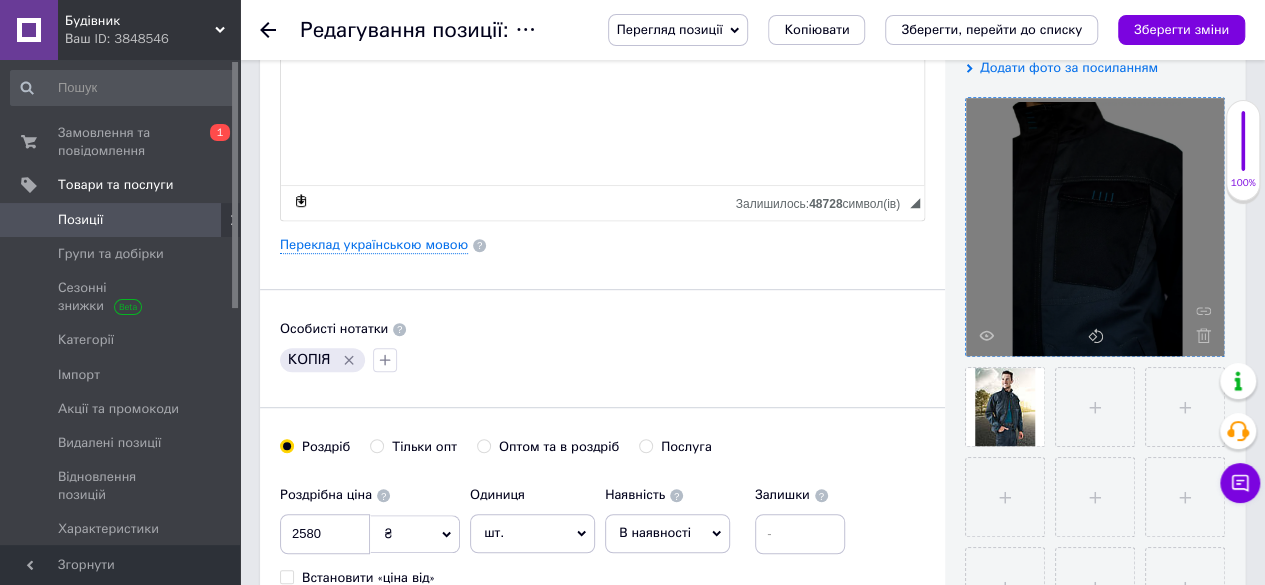 click 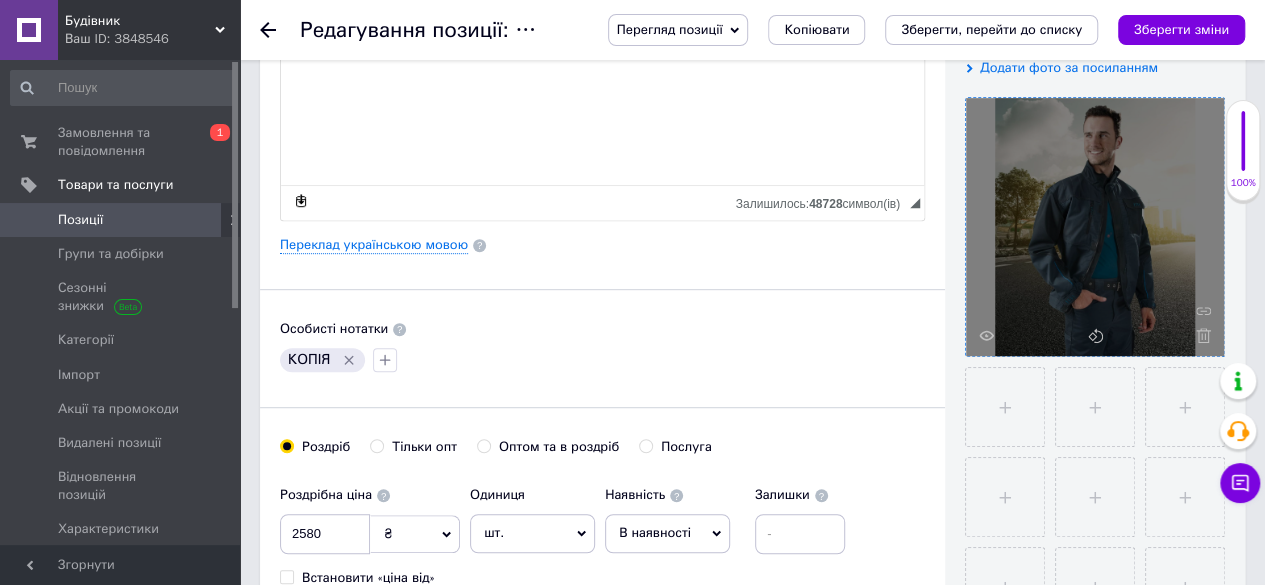 click 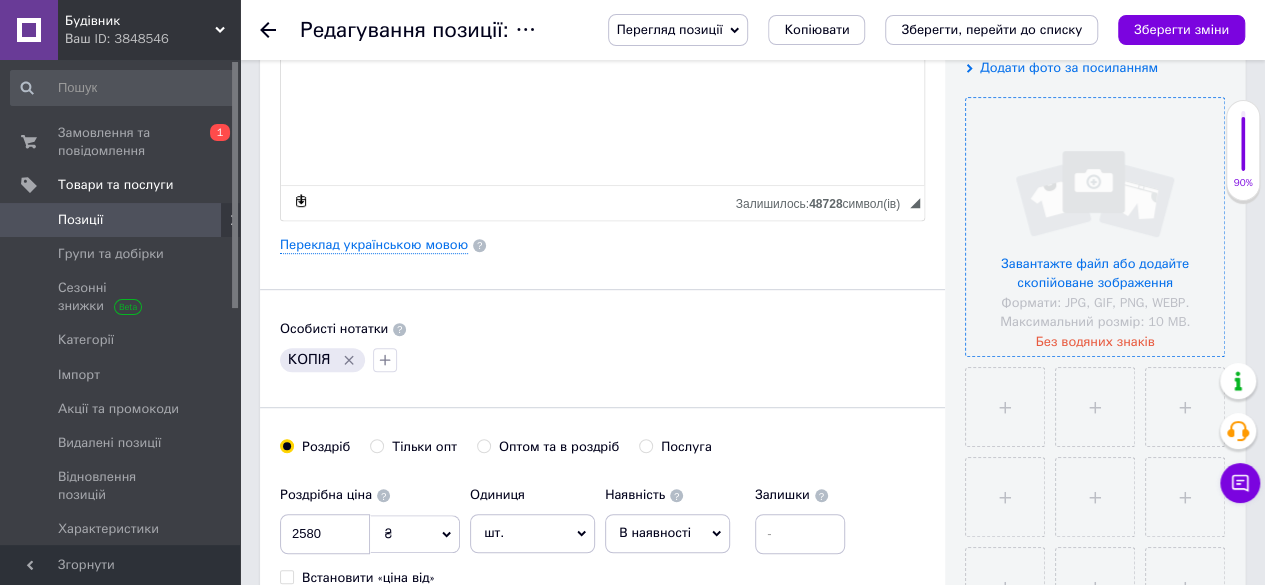 click at bounding box center [1095, 227] 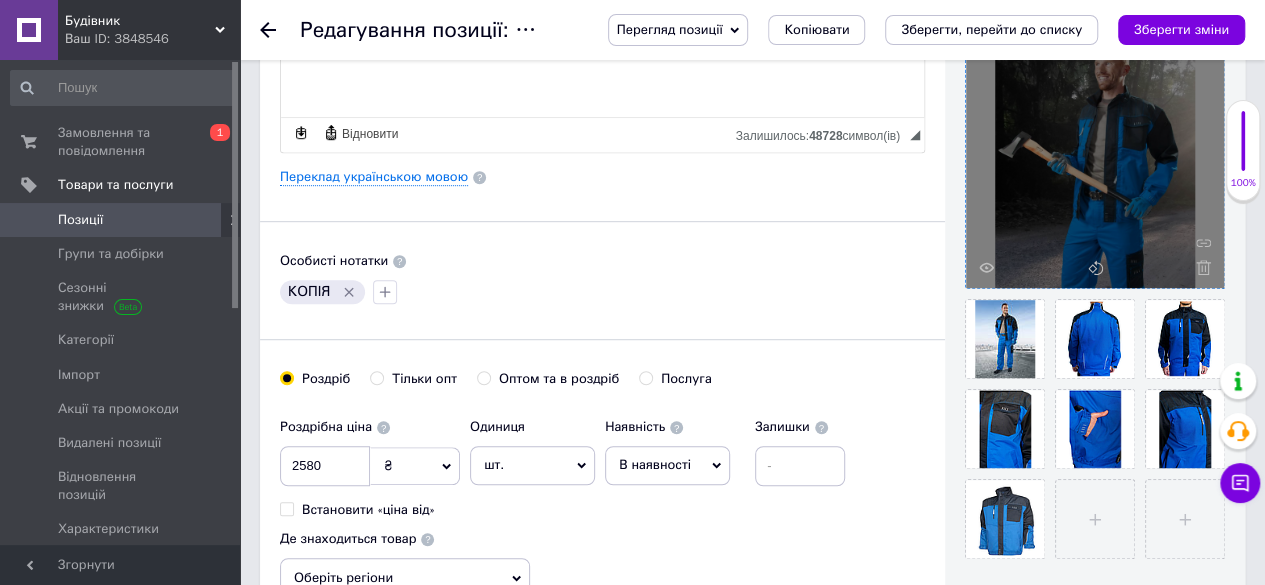 scroll, scrollTop: 500, scrollLeft: 0, axis: vertical 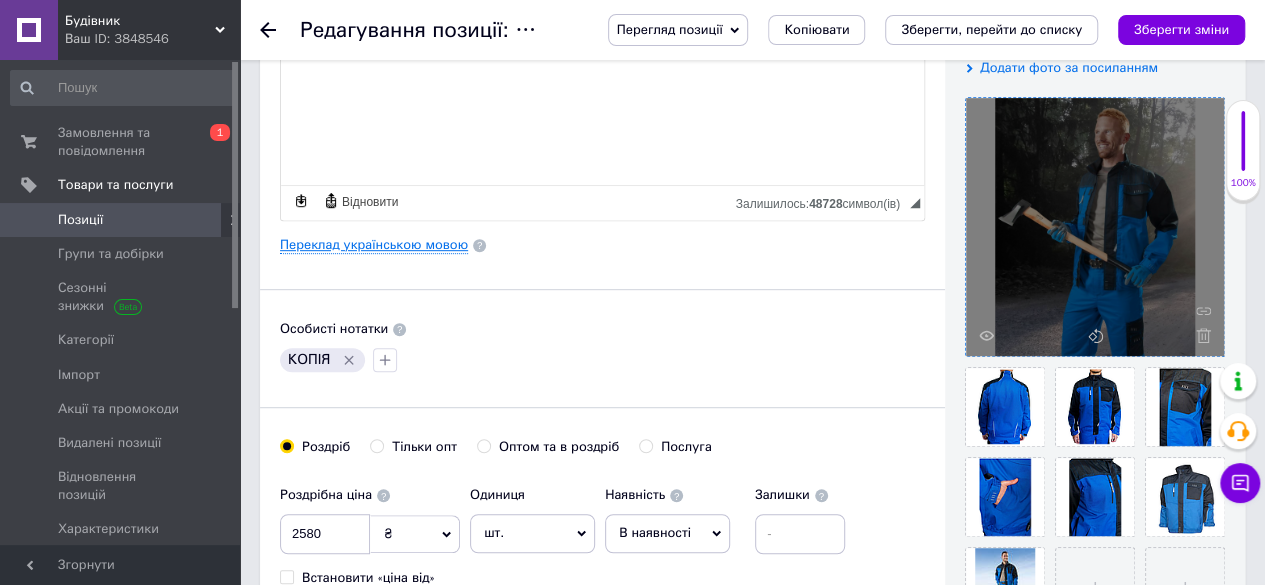 click on "Переклад українською мовою" at bounding box center (374, 245) 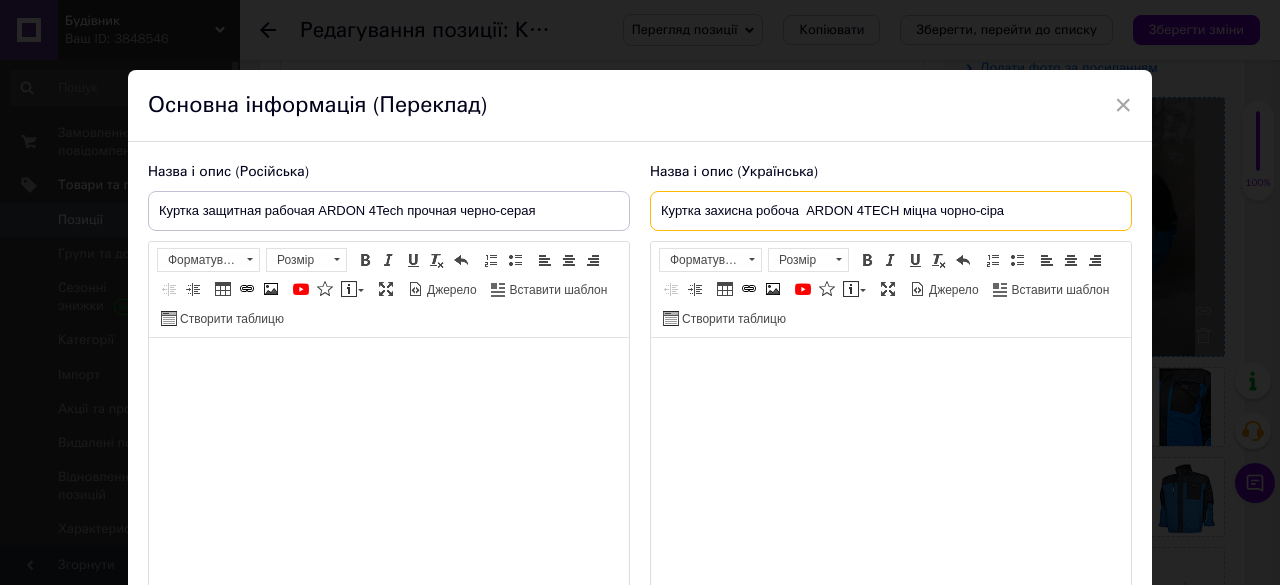 drag, startPoint x: 938, startPoint y: 212, endPoint x: 1006, endPoint y: 213, distance: 68.007355 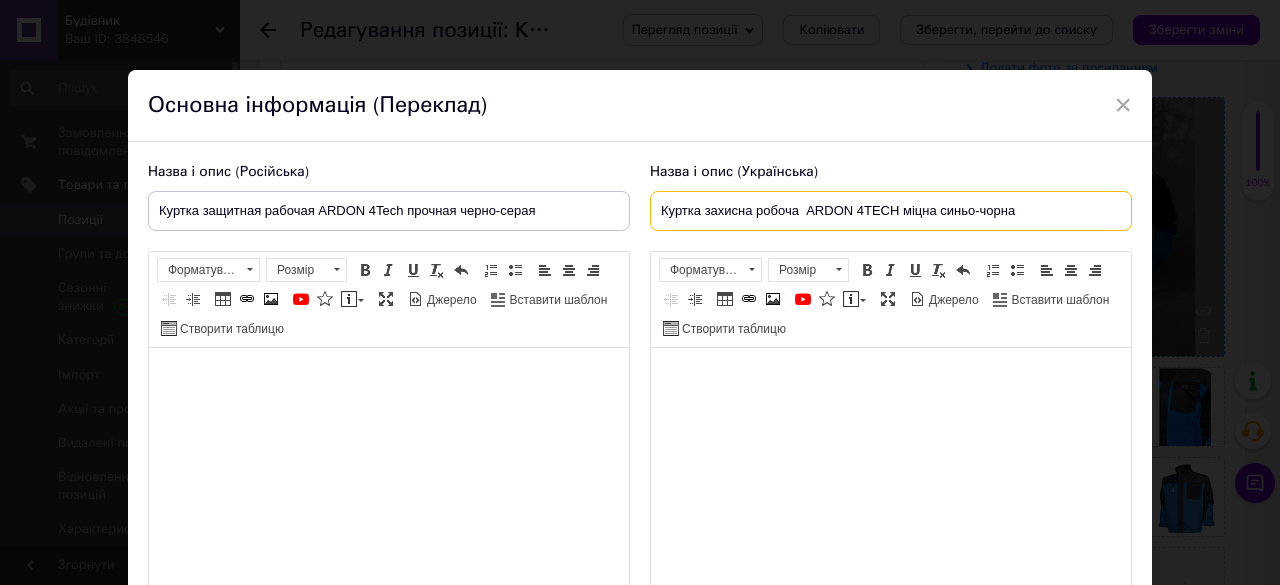 type on "Куртка захисна робоча  ARDON 4TECH міцна синьо-чорна" 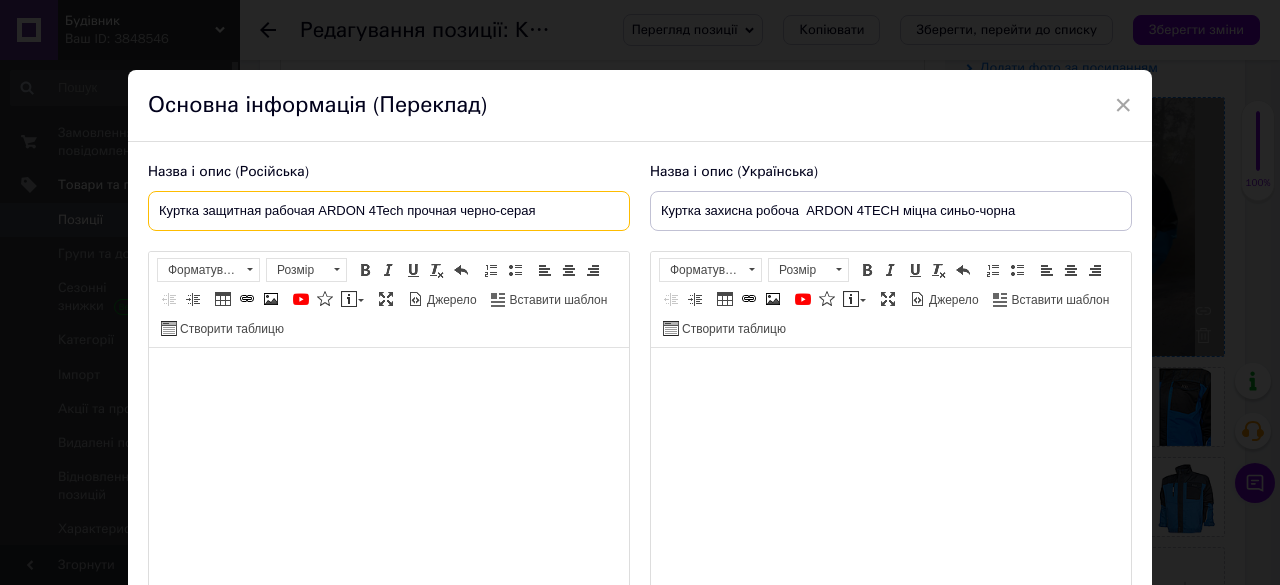 drag, startPoint x: 460, startPoint y: 213, endPoint x: 536, endPoint y: 213, distance: 76 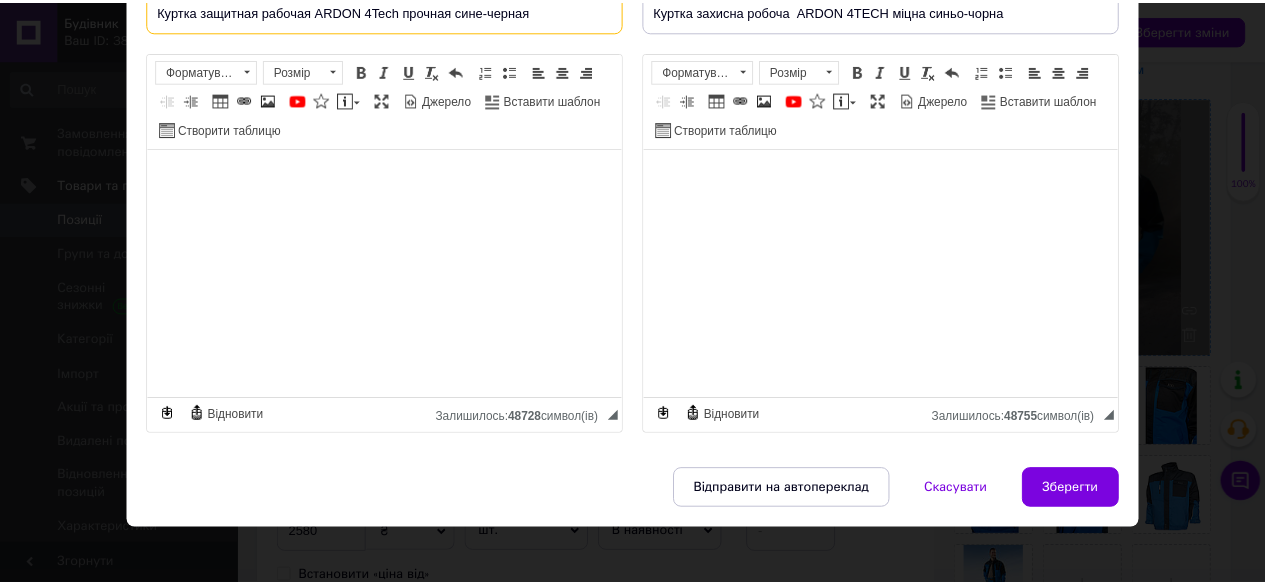 scroll, scrollTop: 209, scrollLeft: 0, axis: vertical 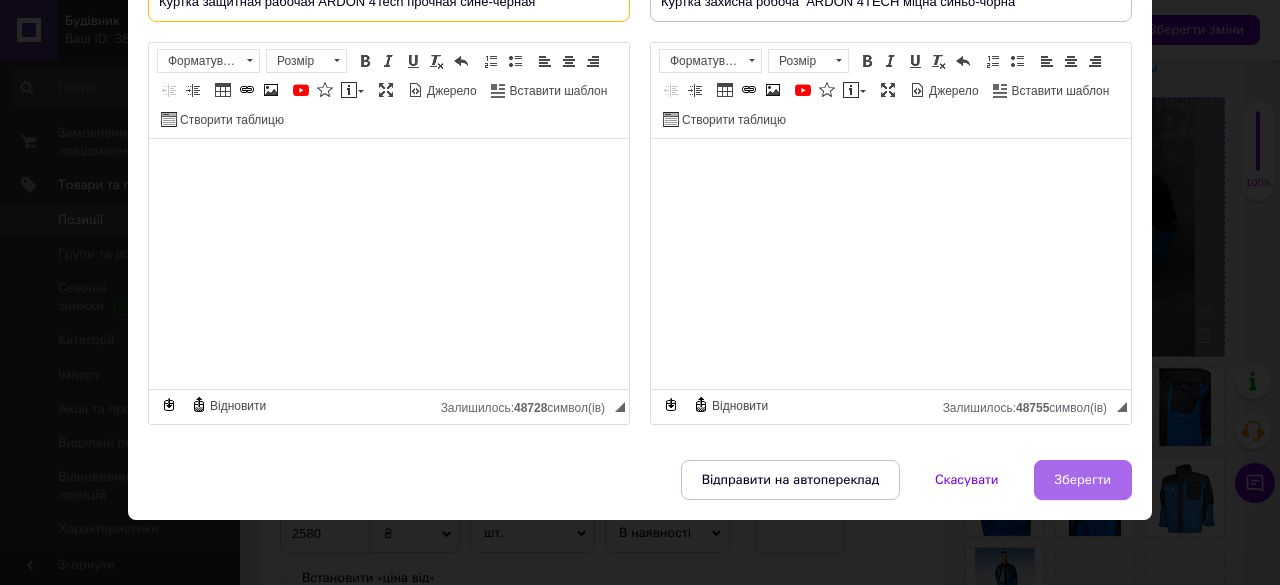 type on "Куртка защитная рабочая ARDON 4Tech прочная сине-черная" 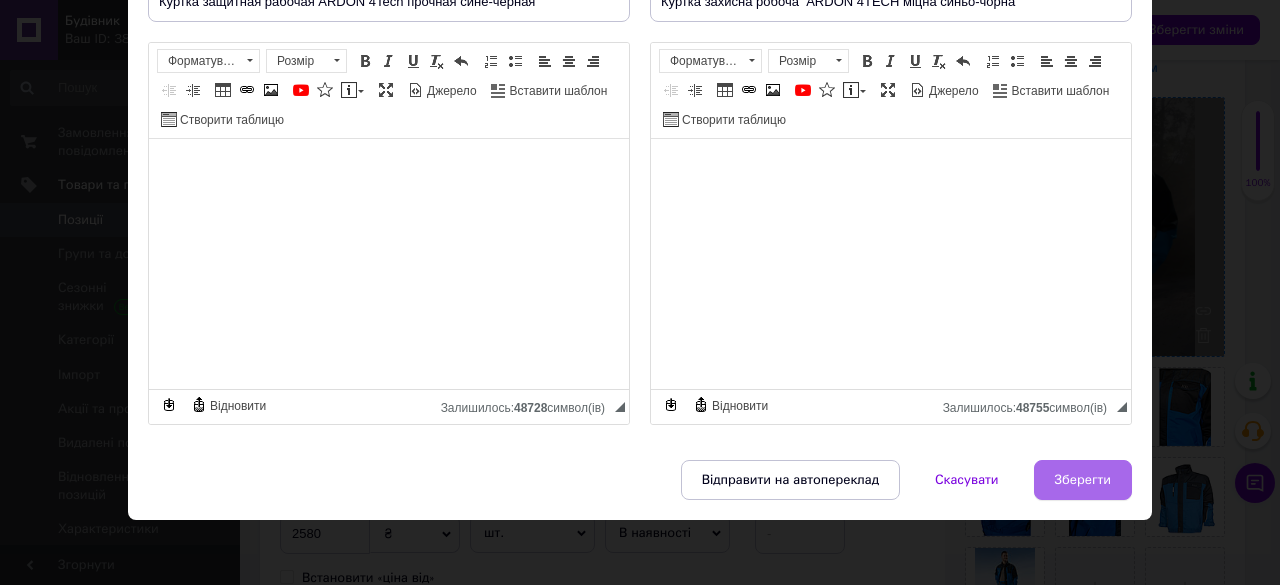 click on "Зберегти" at bounding box center [1083, 480] 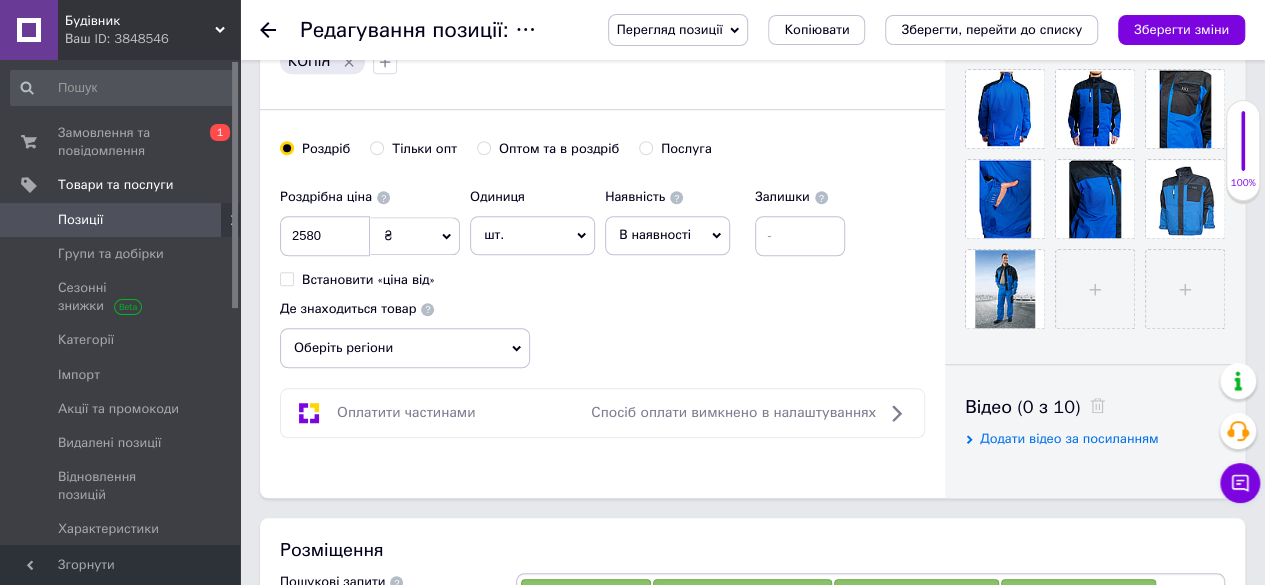 scroll, scrollTop: 700, scrollLeft: 0, axis: vertical 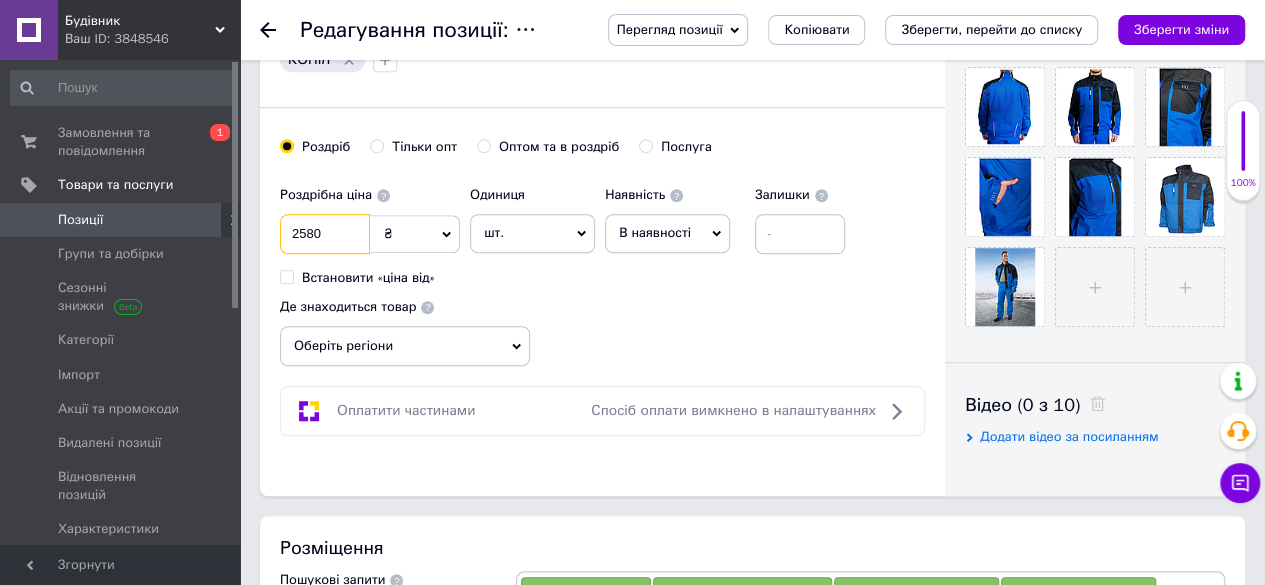 click on "2580" at bounding box center [325, 234] 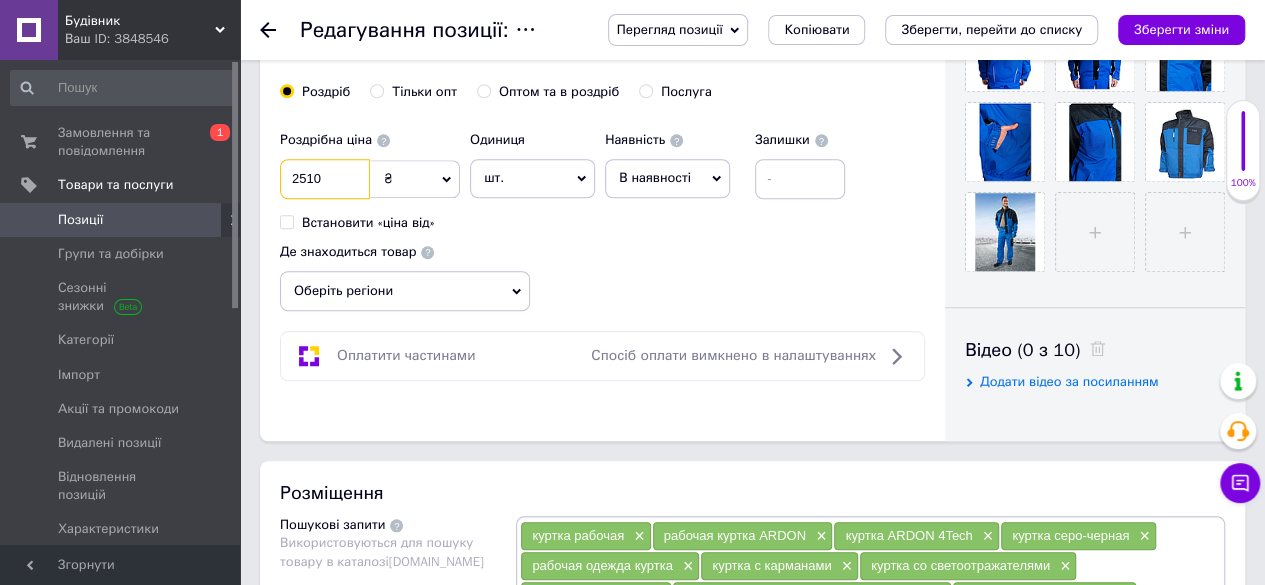 scroll, scrollTop: 800, scrollLeft: 0, axis: vertical 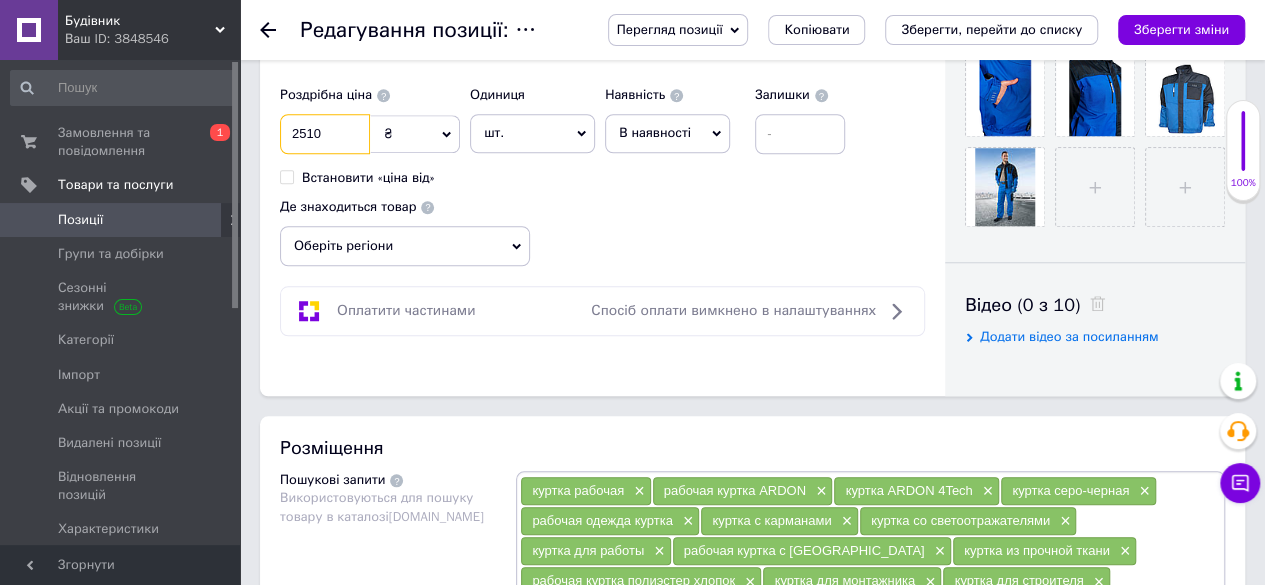 type on "2510" 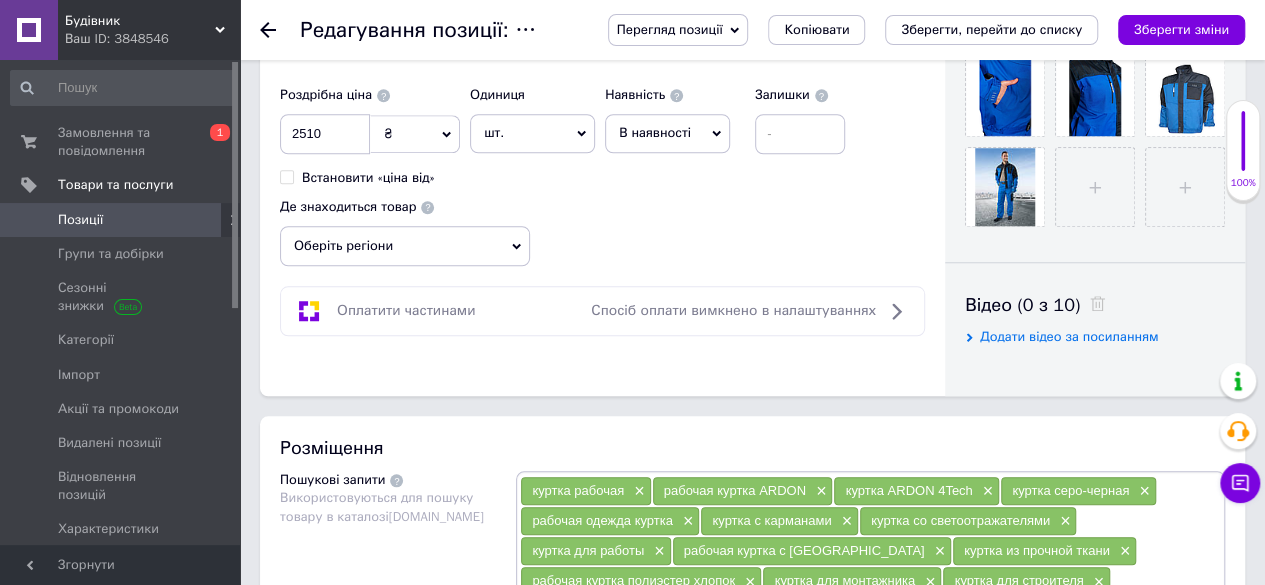 click on "Оберіть регіони" at bounding box center [405, 246] 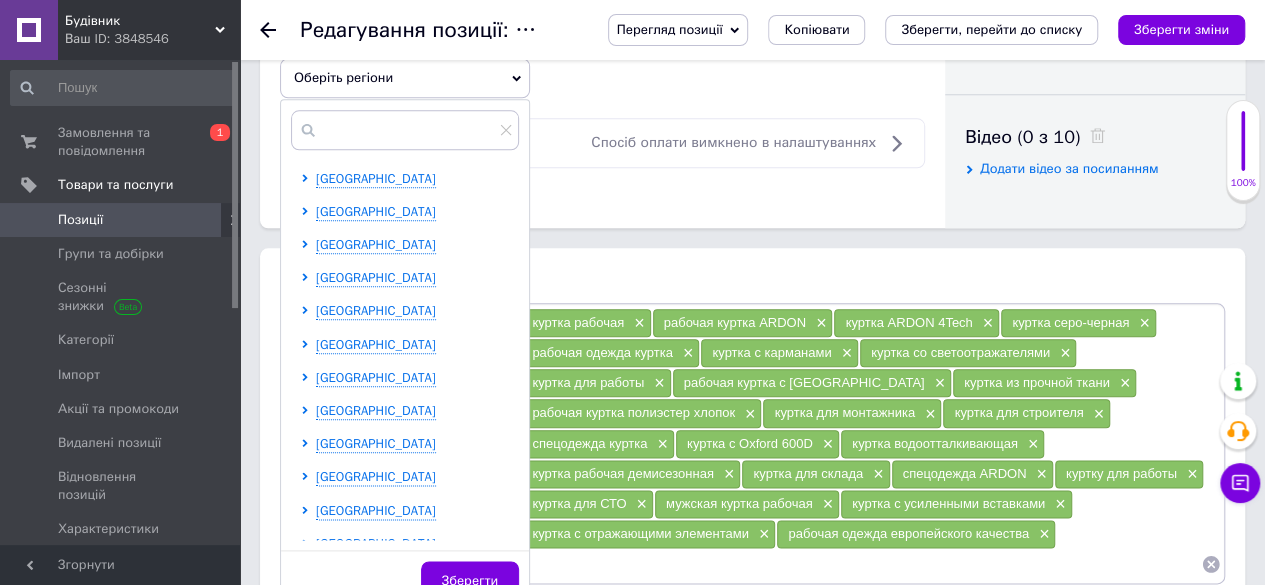 scroll, scrollTop: 1000, scrollLeft: 0, axis: vertical 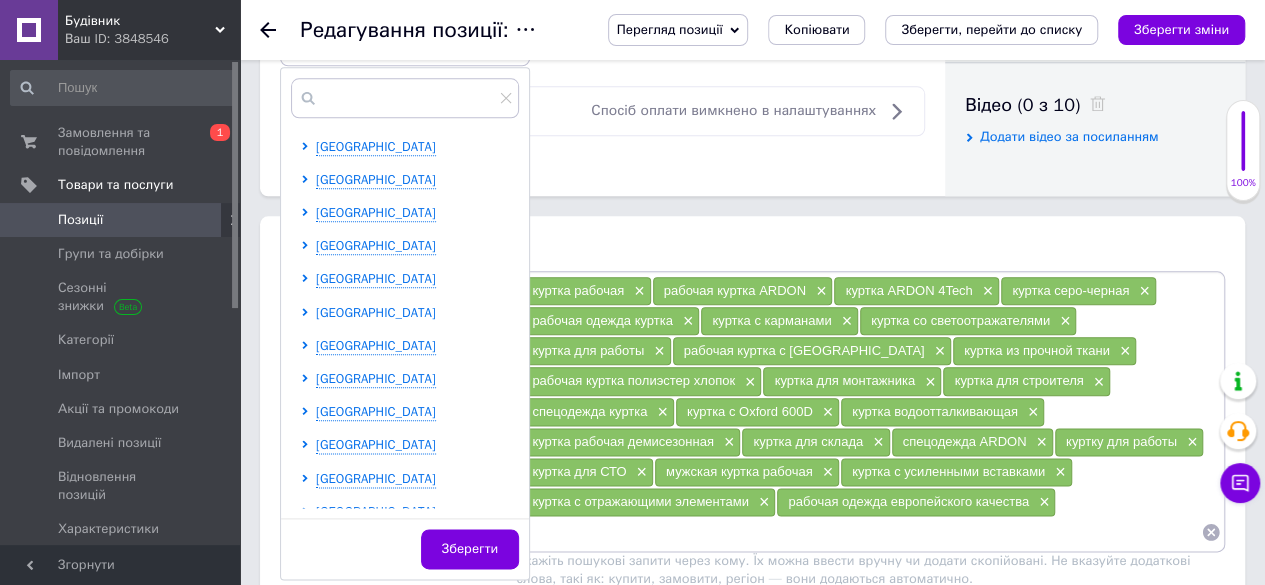 click on "[GEOGRAPHIC_DATA]" at bounding box center (376, 312) 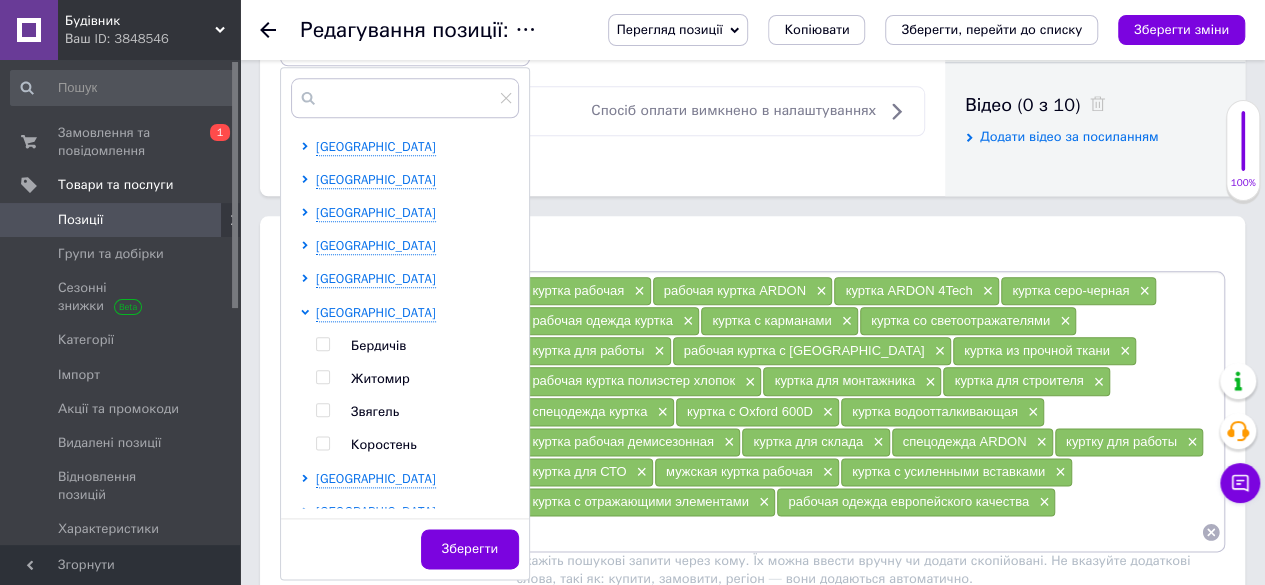click at bounding box center (322, 377) 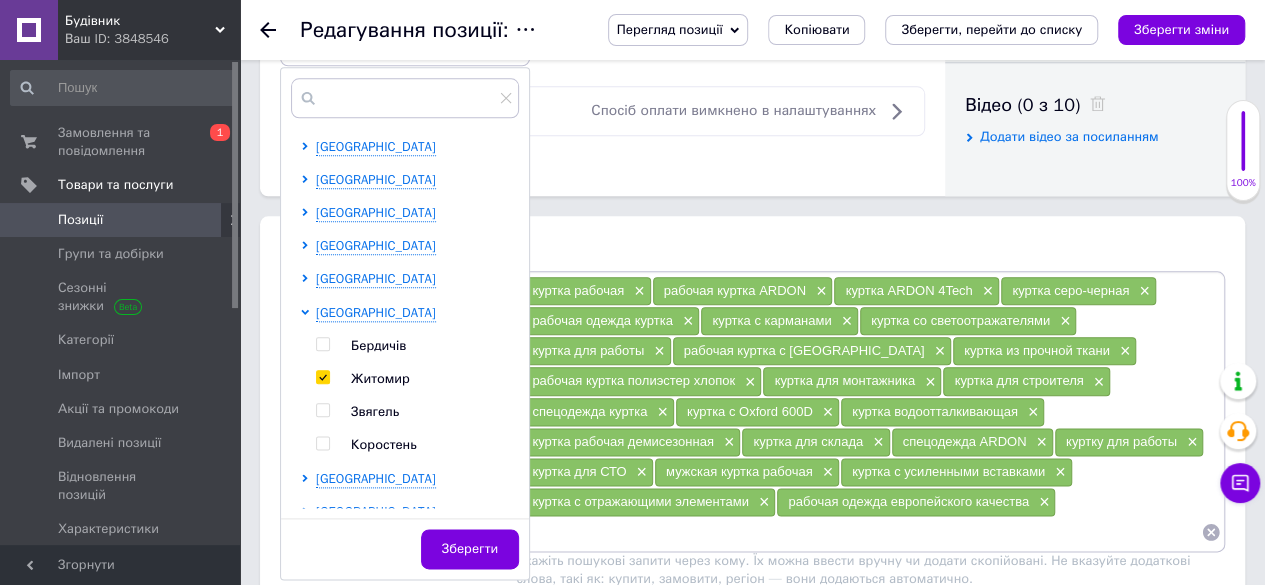 checkbox on "true" 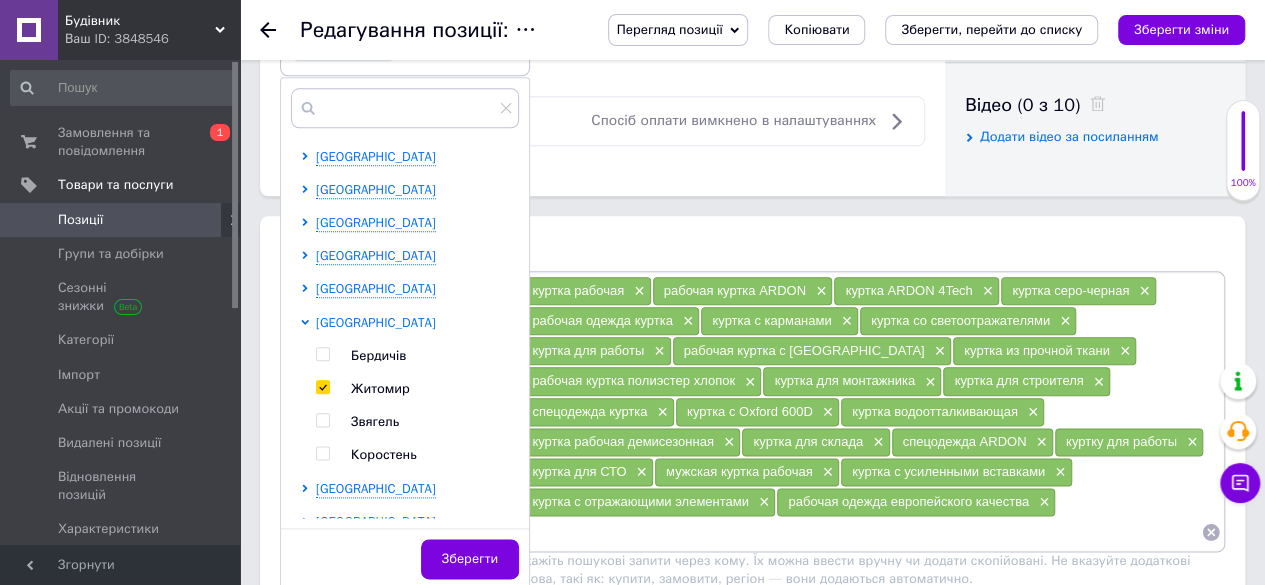 click on "[GEOGRAPHIC_DATA]" at bounding box center [376, 322] 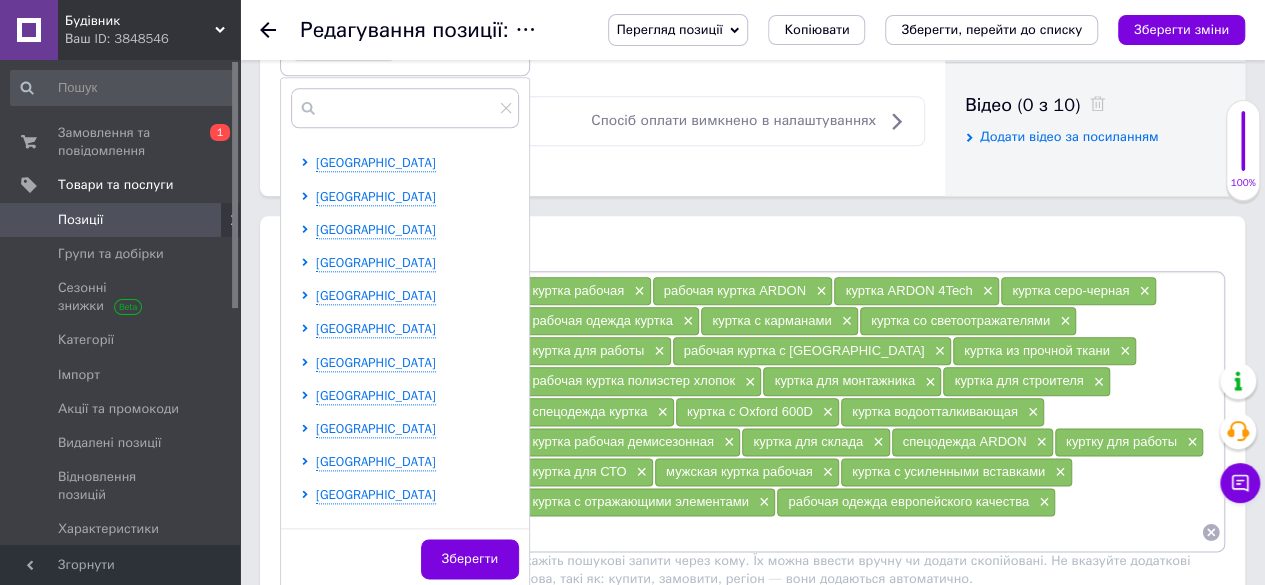 scroll, scrollTop: 300, scrollLeft: 0, axis: vertical 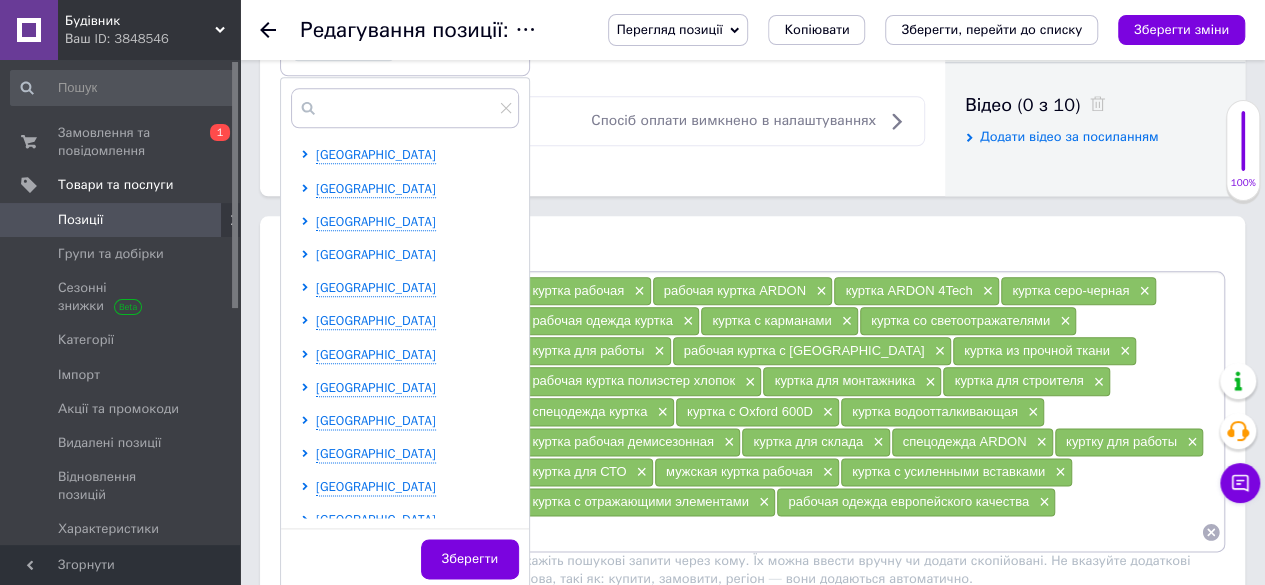click on "[GEOGRAPHIC_DATA]" at bounding box center [376, 254] 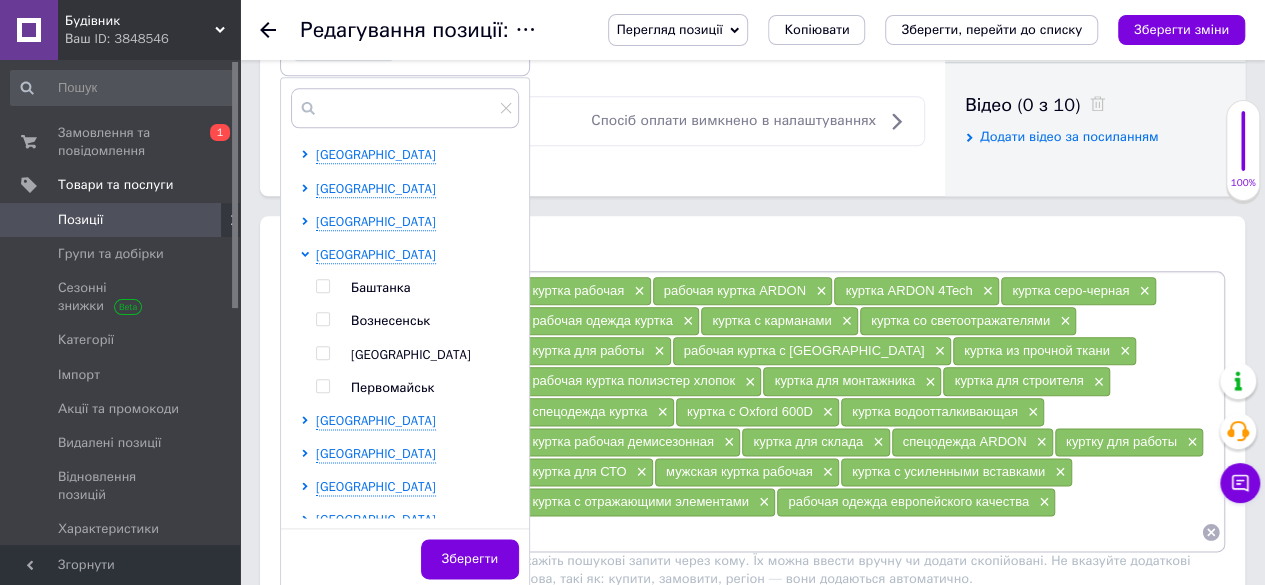 click at bounding box center (322, 353) 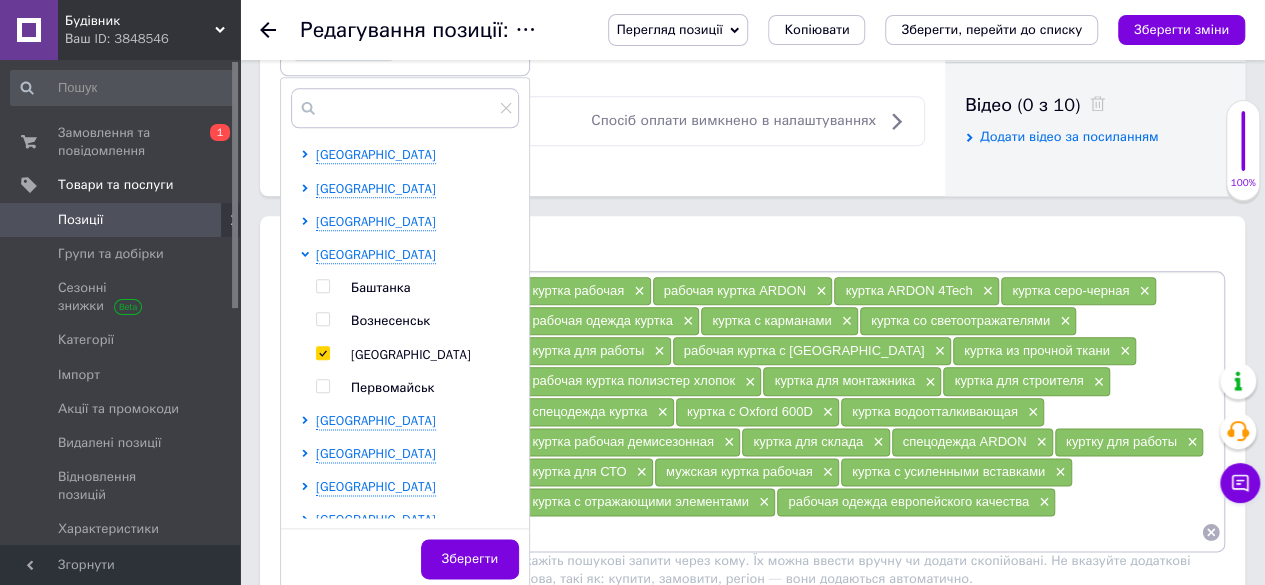 checkbox on "true" 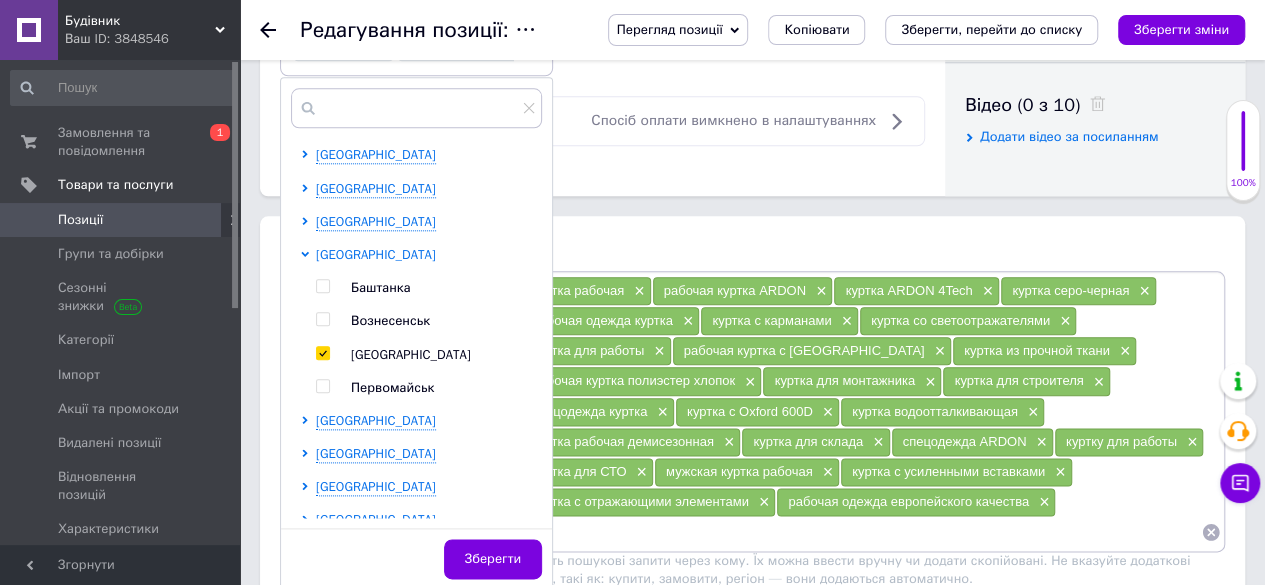 click on "[GEOGRAPHIC_DATA]" at bounding box center [376, 254] 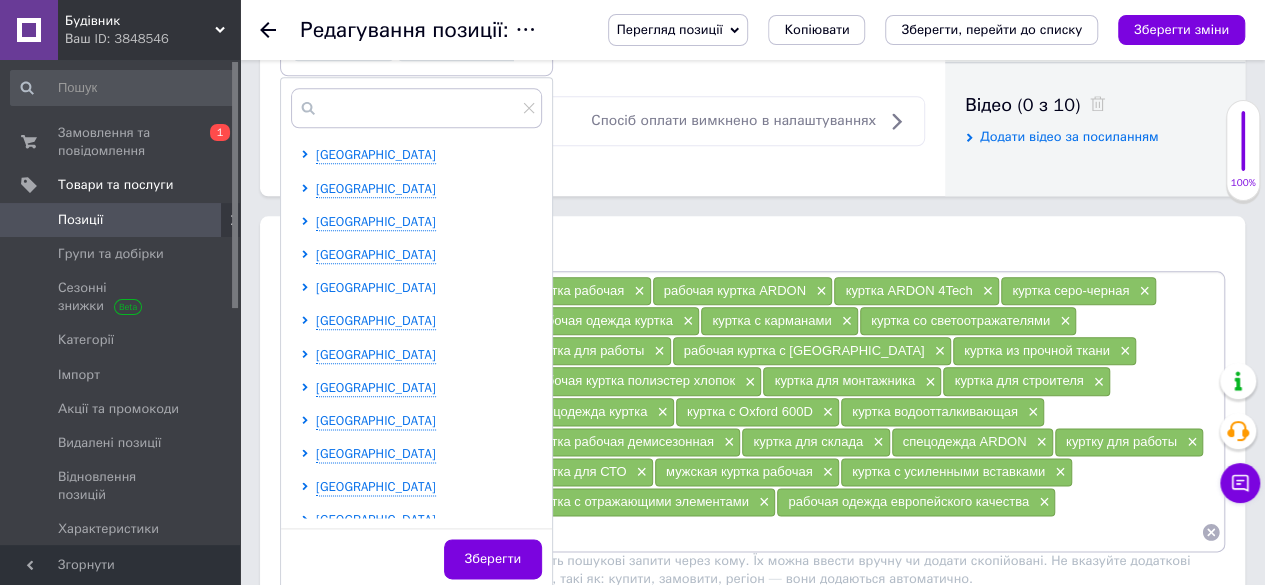 click on "[GEOGRAPHIC_DATA]" at bounding box center [376, 287] 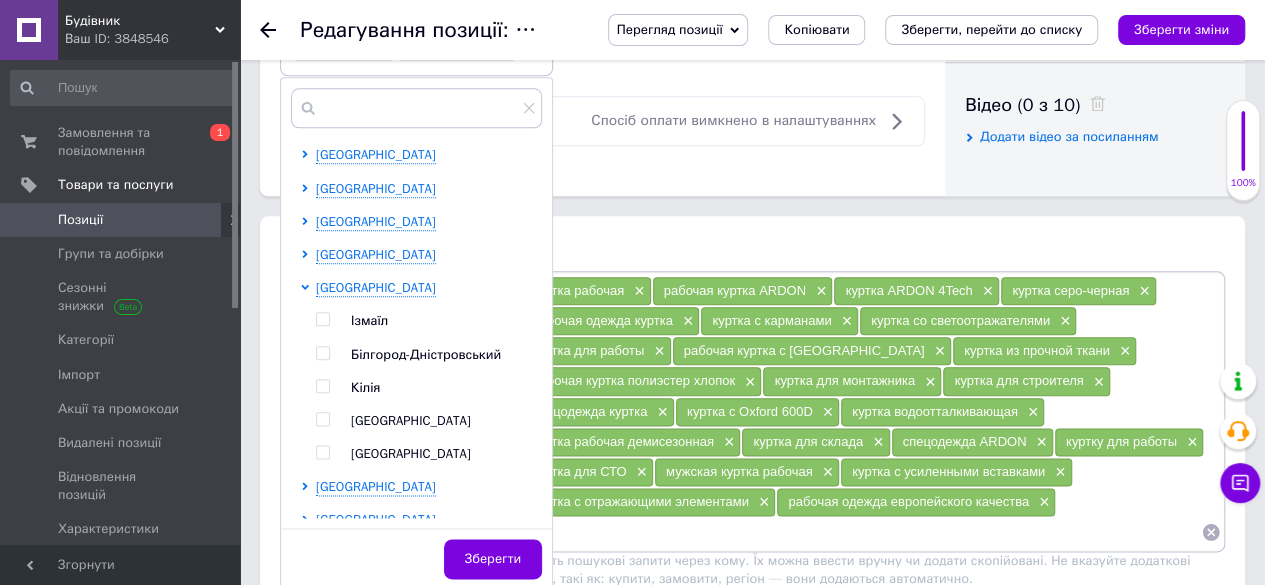 click at bounding box center (322, 419) 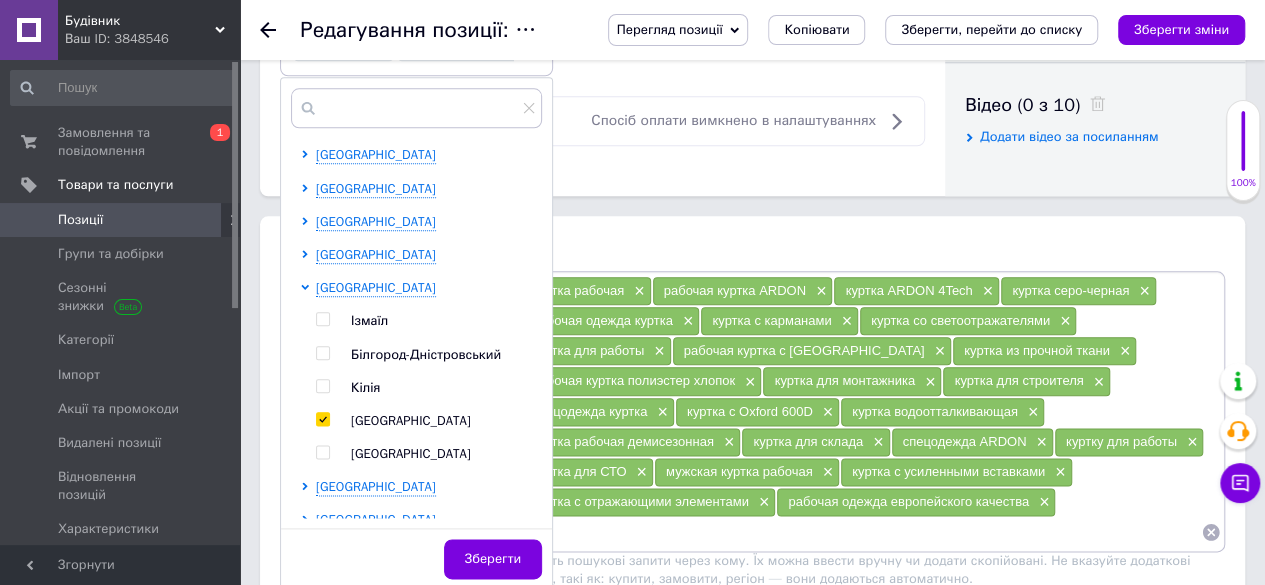 checkbox on "true" 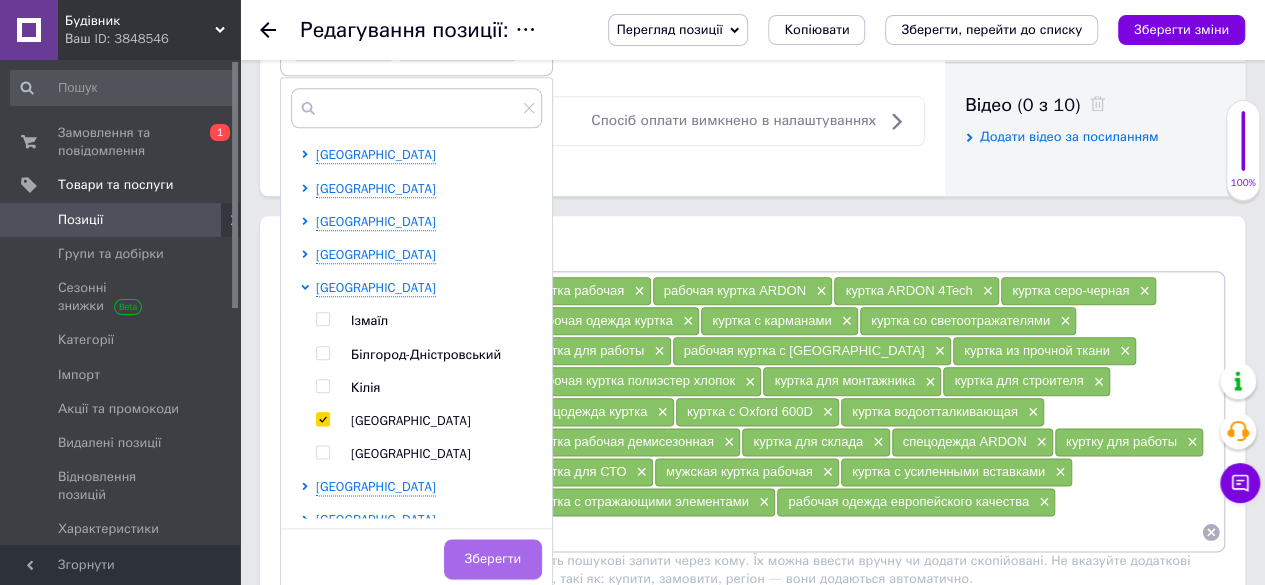 drag, startPoint x: 506, startPoint y: 553, endPoint x: 506, endPoint y: 539, distance: 14 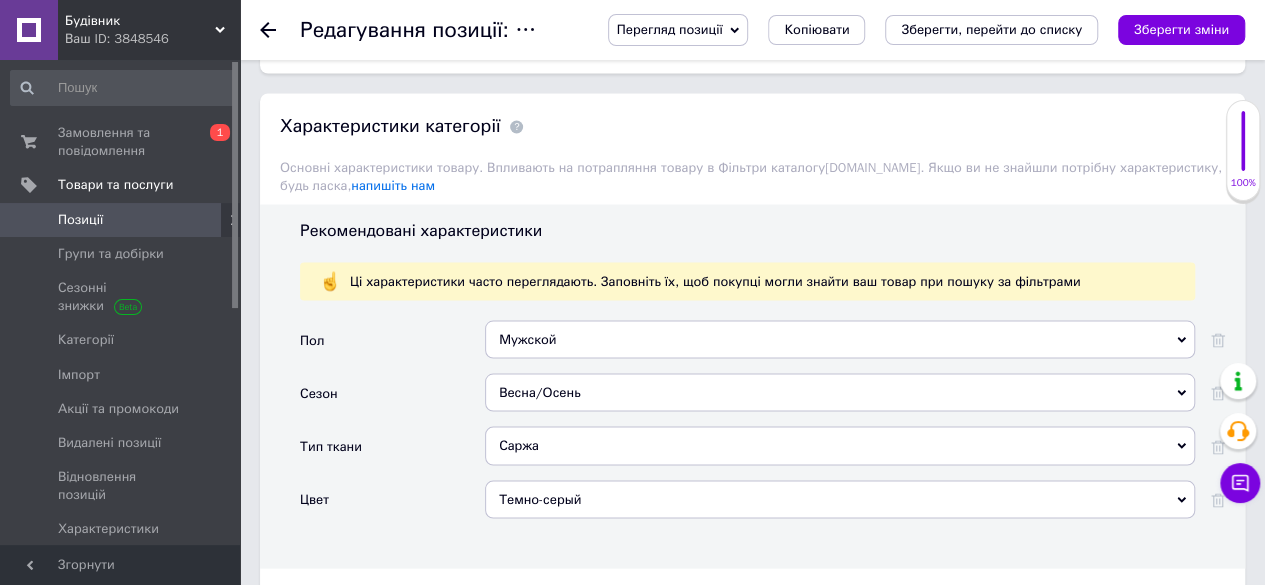 scroll, scrollTop: 1900, scrollLeft: 0, axis: vertical 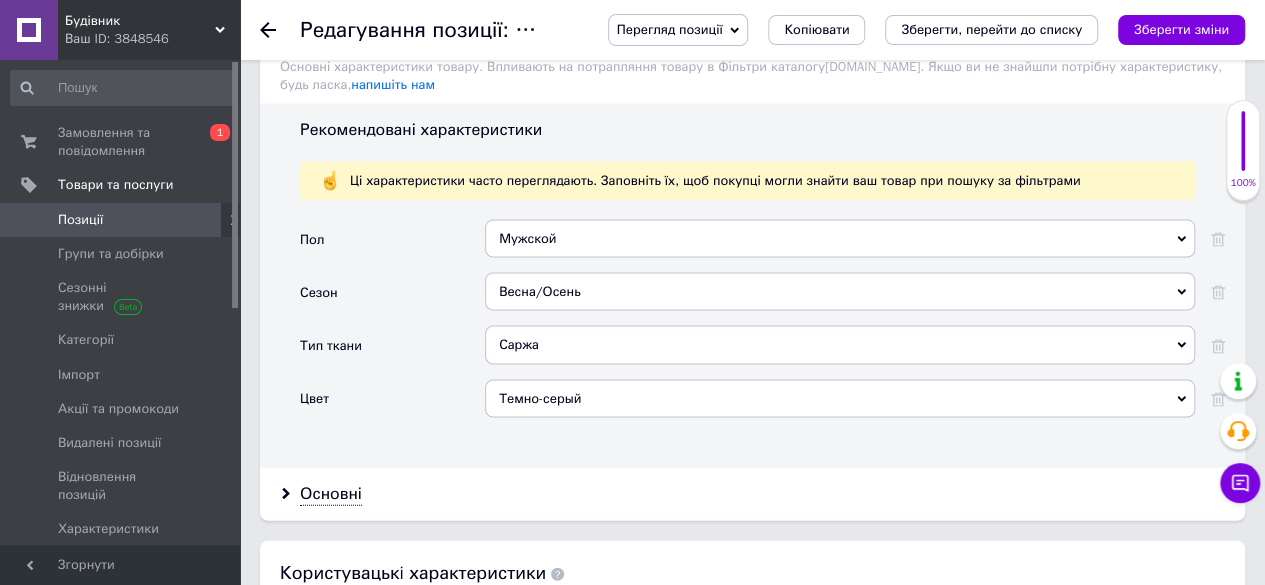 click on "Темно-серый" at bounding box center (840, 399) 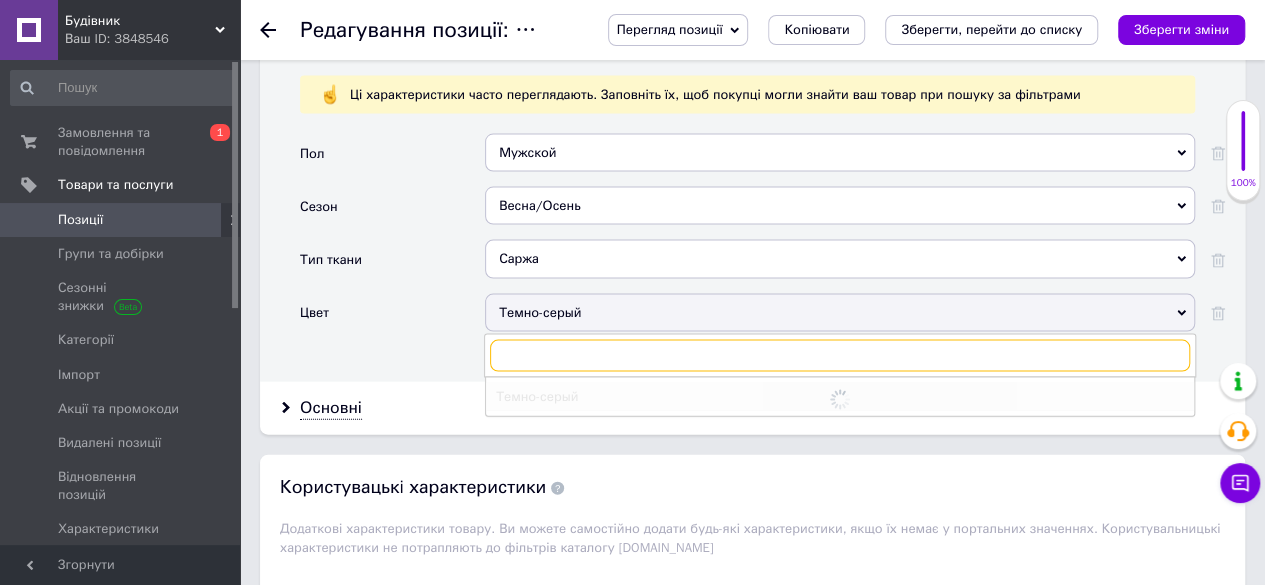 scroll, scrollTop: 2100, scrollLeft: 0, axis: vertical 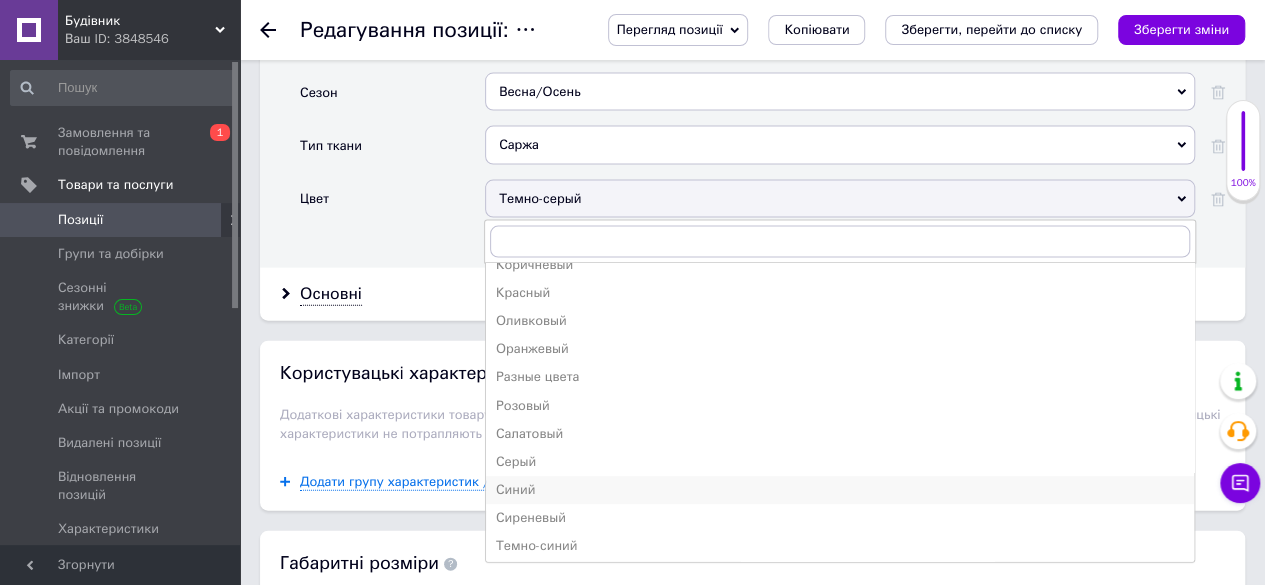 click on "Синий" at bounding box center (840, 490) 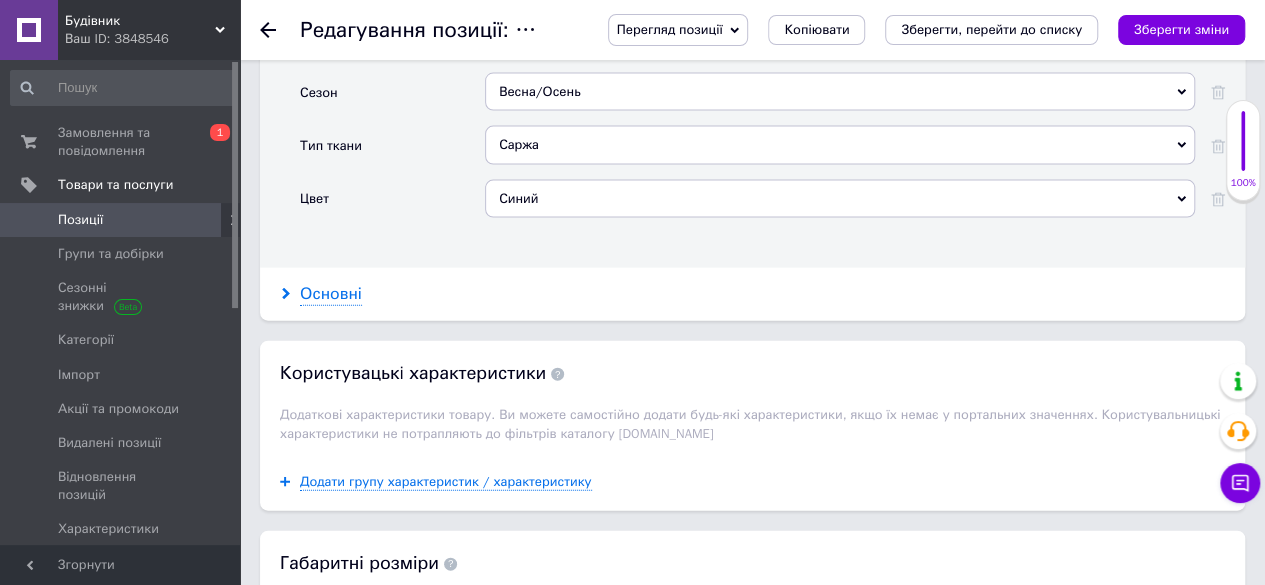 click on "Основні" at bounding box center [331, 294] 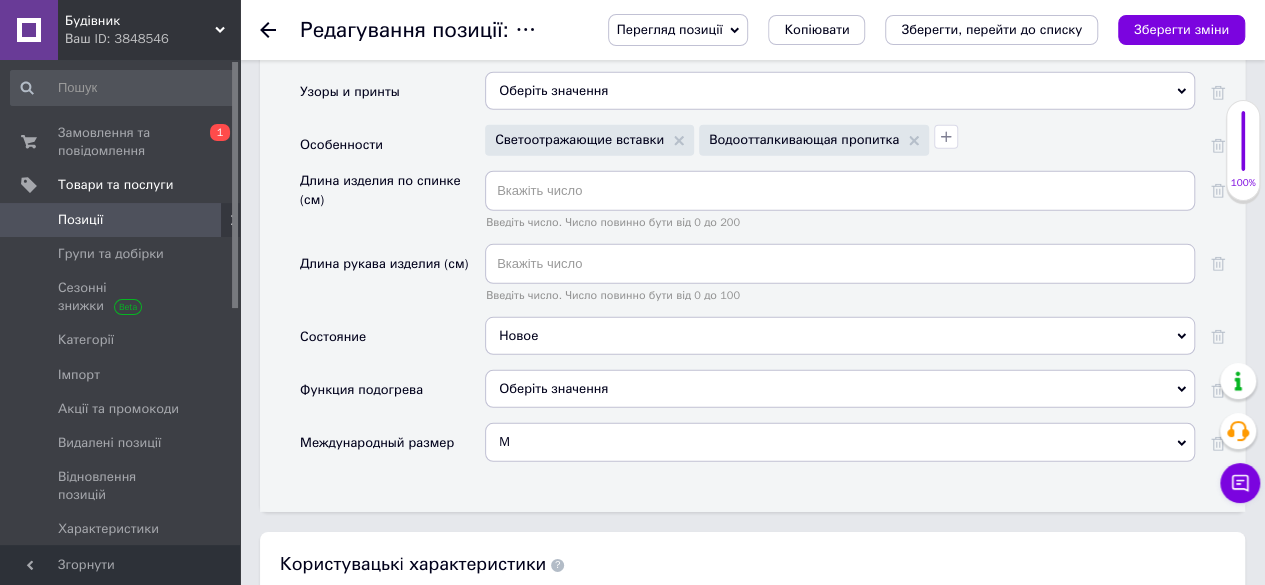 scroll, scrollTop: 2900, scrollLeft: 0, axis: vertical 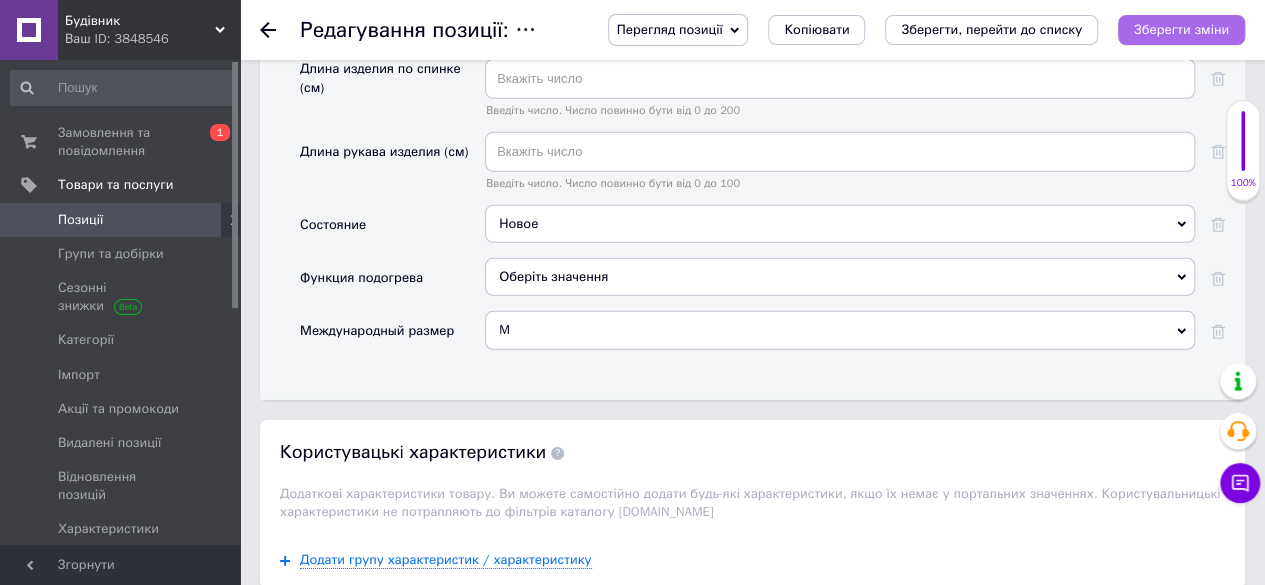 click on "Зберегти зміни" at bounding box center (1181, 29) 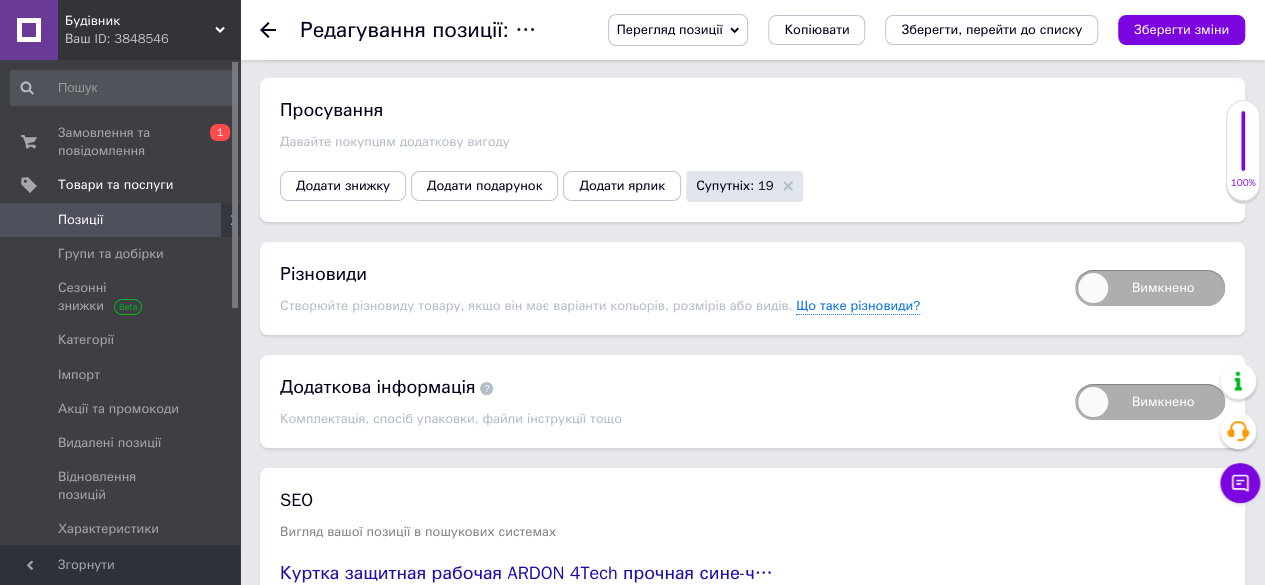 scroll, scrollTop: 3700, scrollLeft: 0, axis: vertical 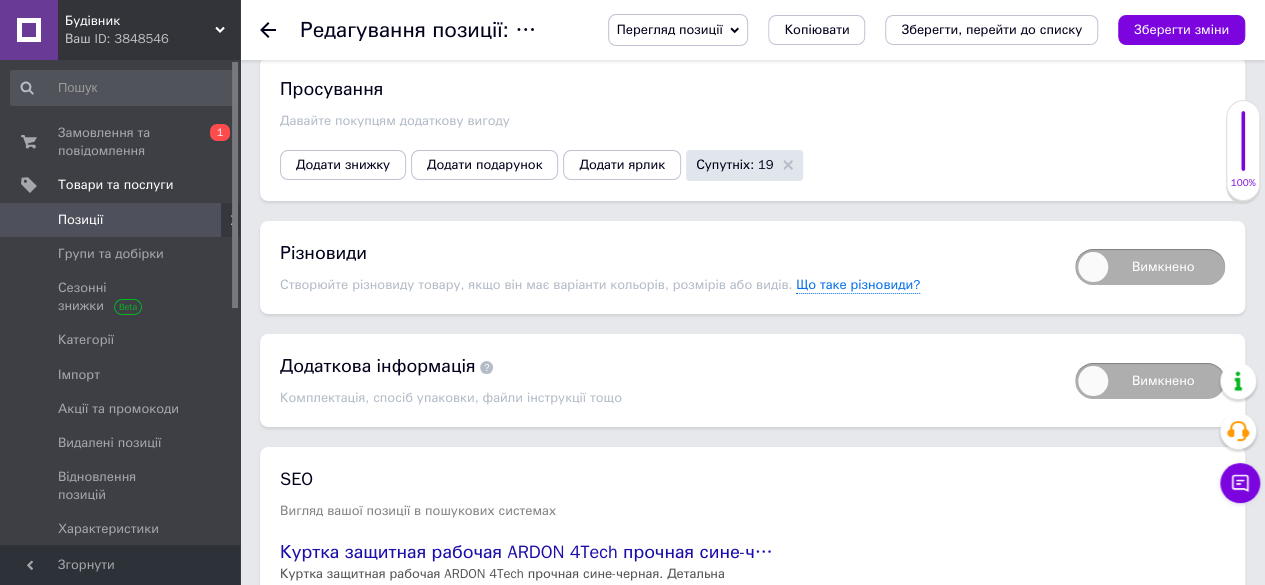 click on "Вимкнено" at bounding box center (1150, 267) 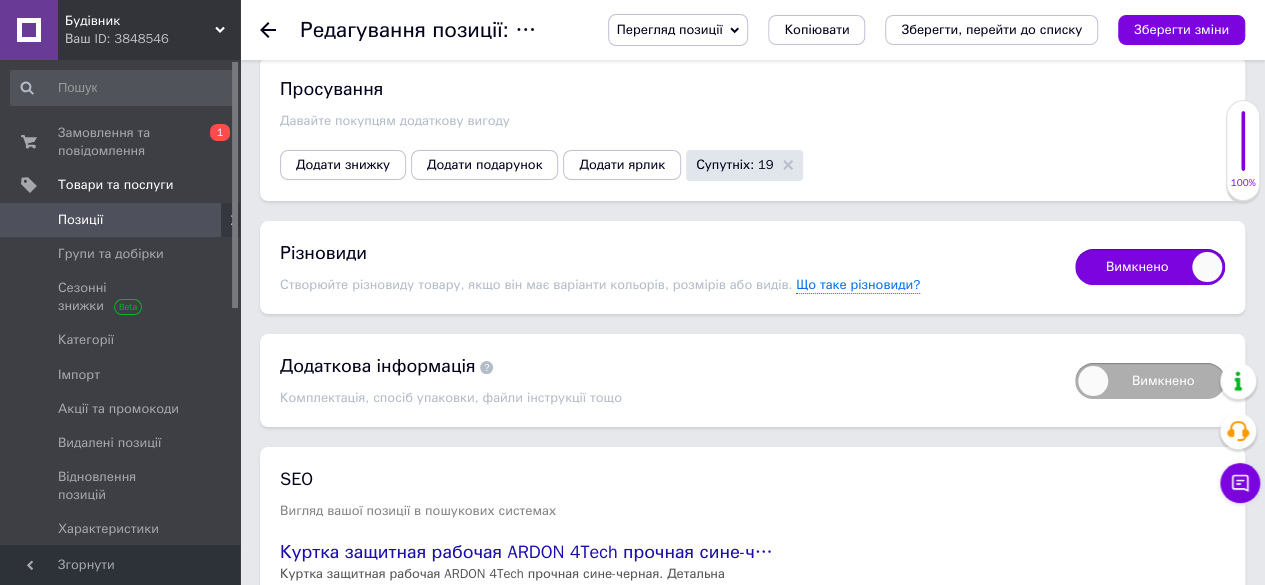 checkbox on "true" 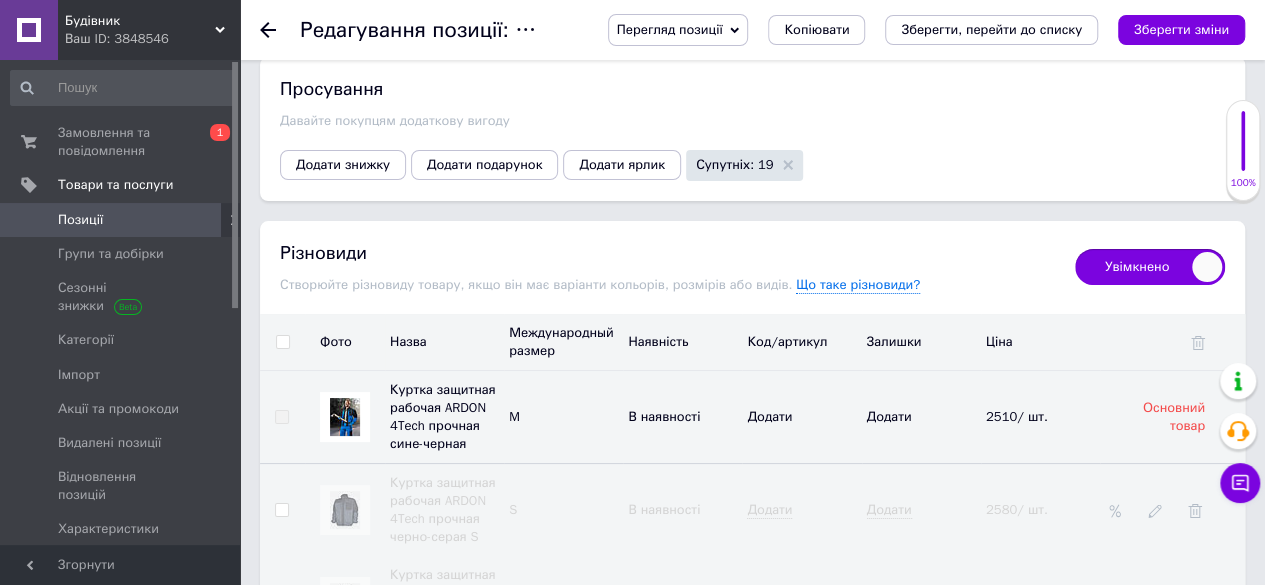 click at bounding box center [282, 342] 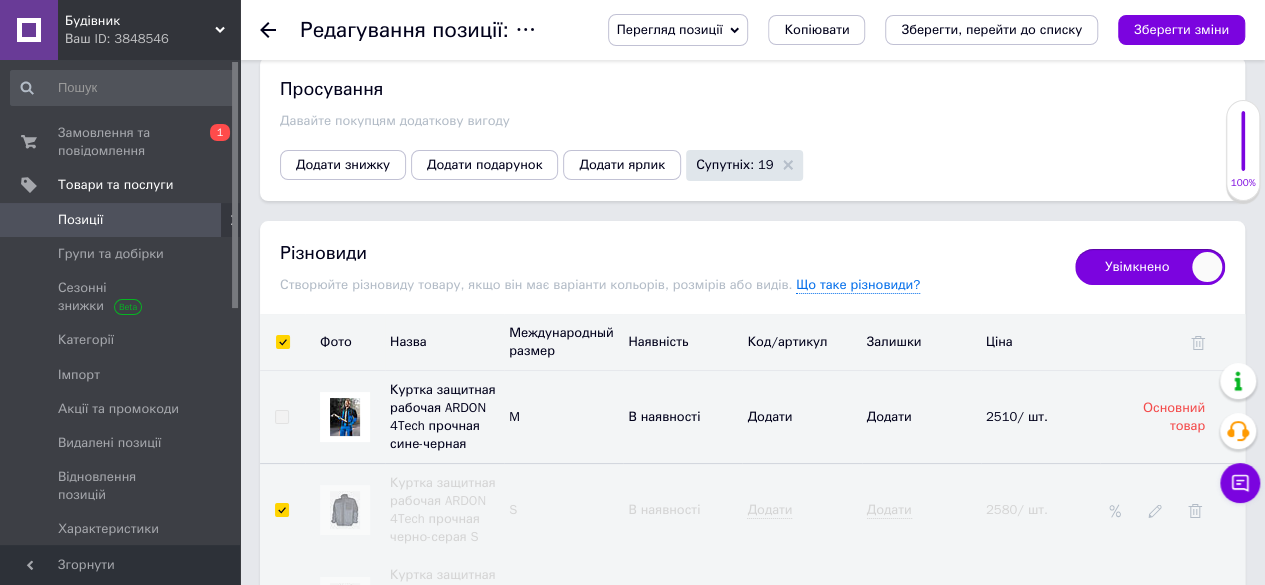 checkbox on "true" 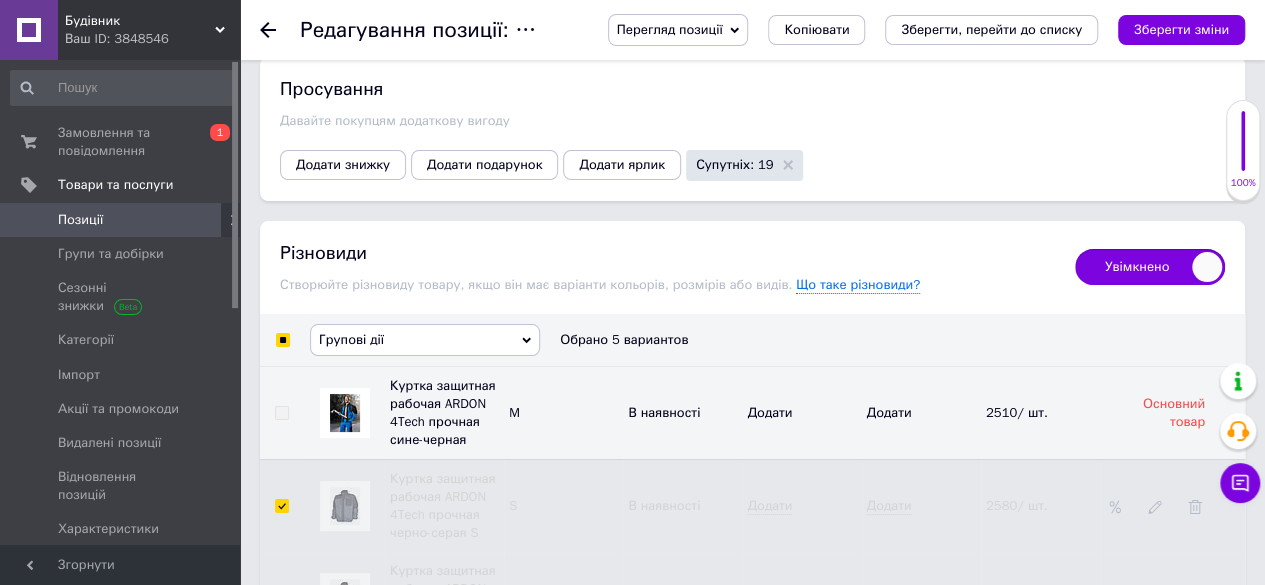click on "Групові дії" at bounding box center (425, 340) 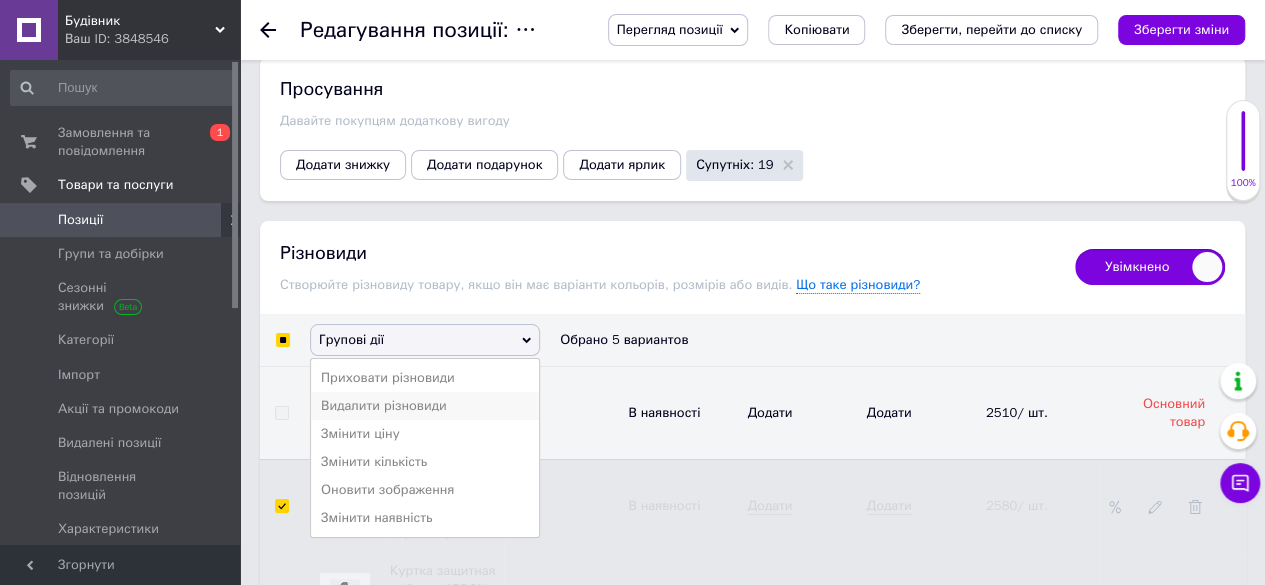 click on "Видалити різновиди" at bounding box center [425, 406] 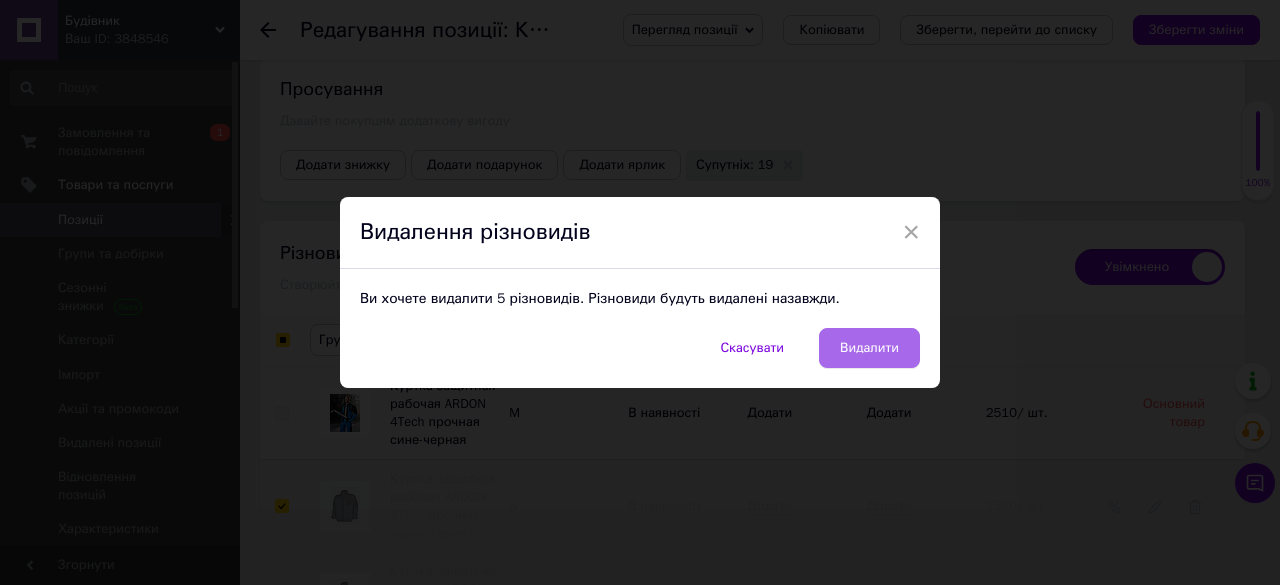 click on "Видалити" at bounding box center (869, 348) 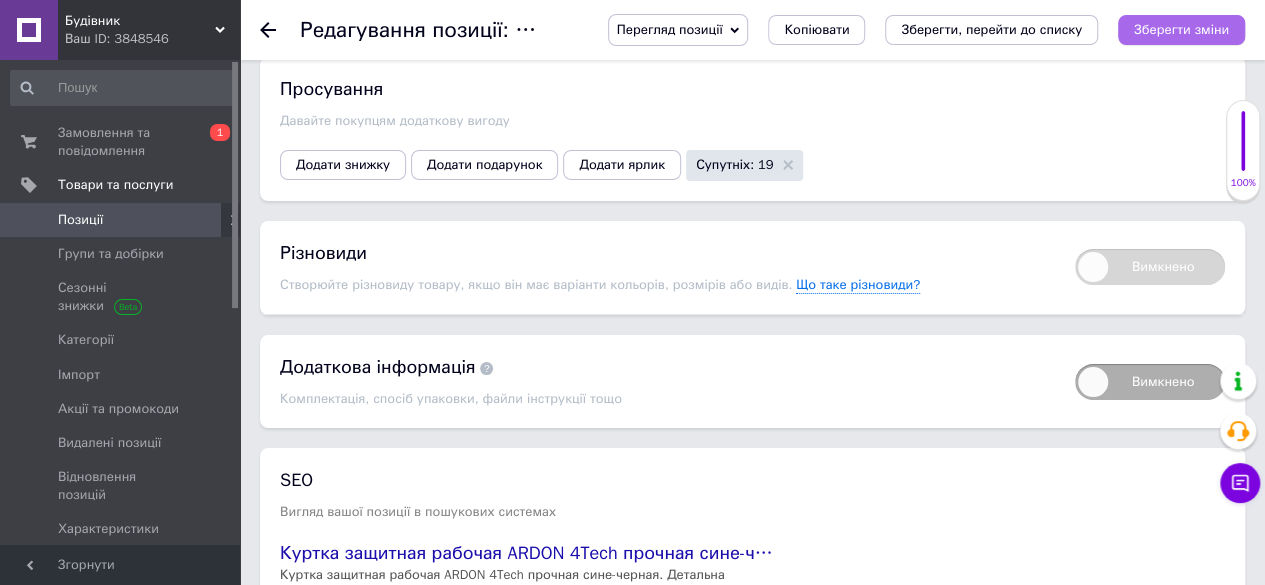 click on "Зберегти зміни" at bounding box center [1181, 29] 